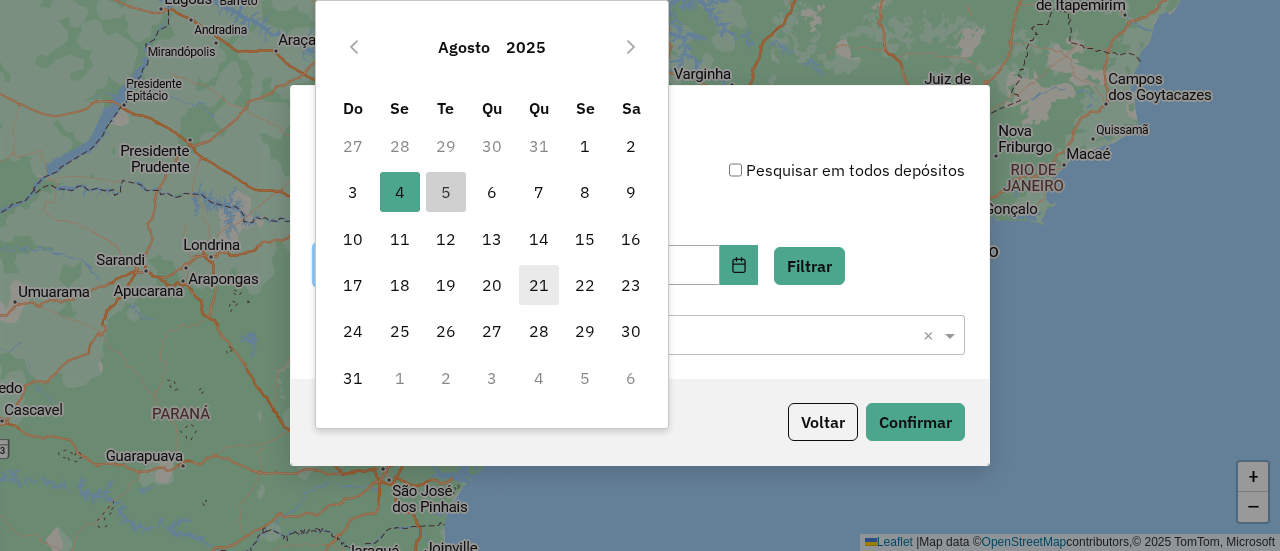 scroll, scrollTop: 0, scrollLeft: 0, axis: both 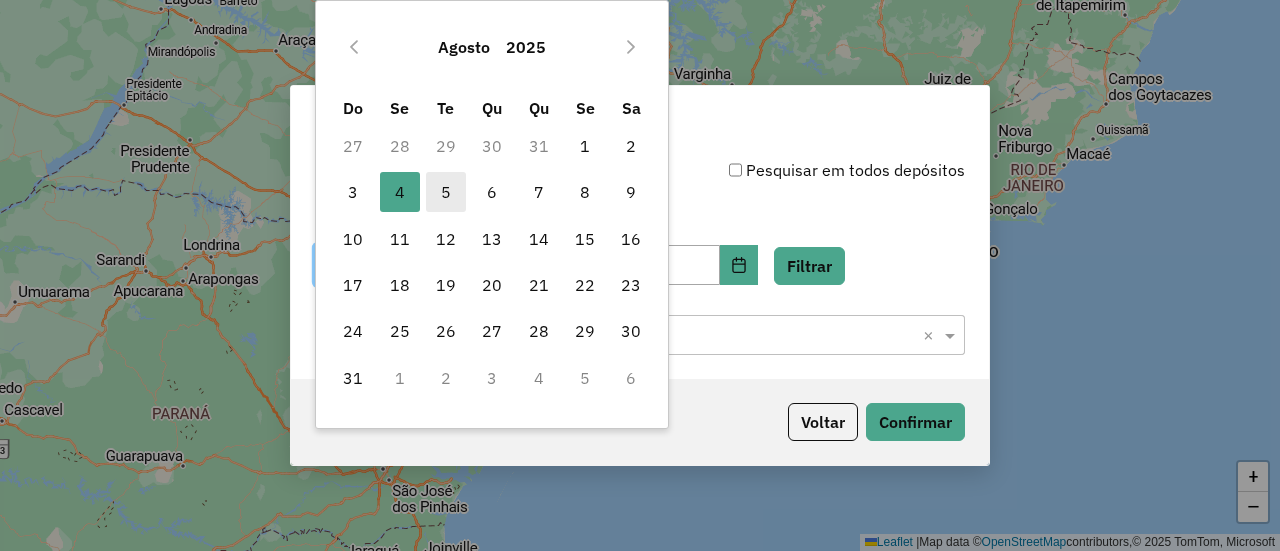 click on "5" at bounding box center [446, 192] 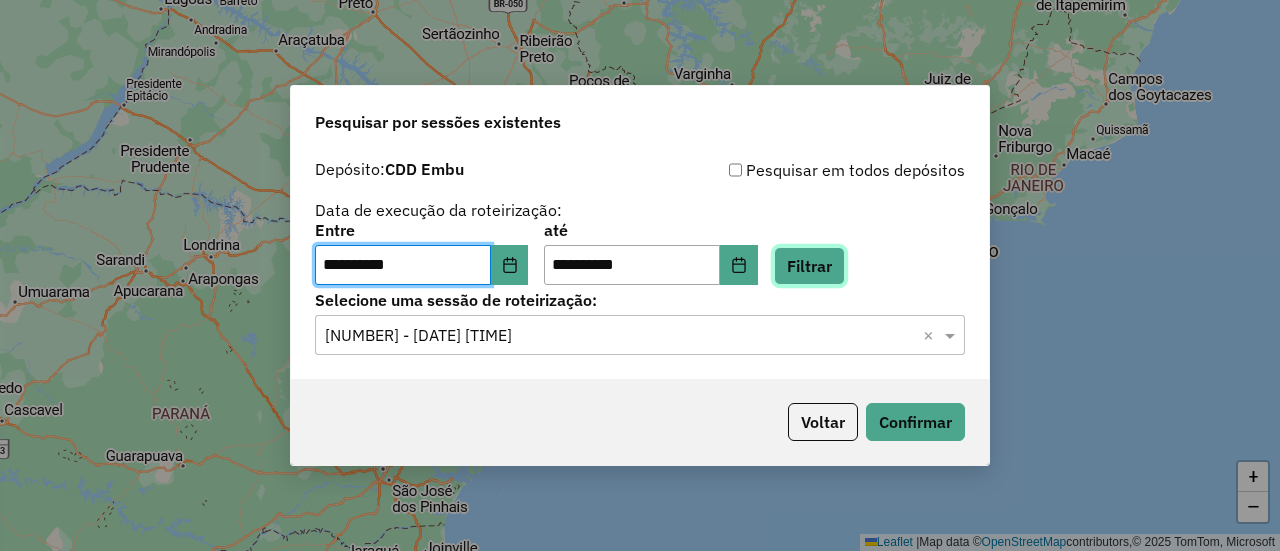 click on "Filtrar" 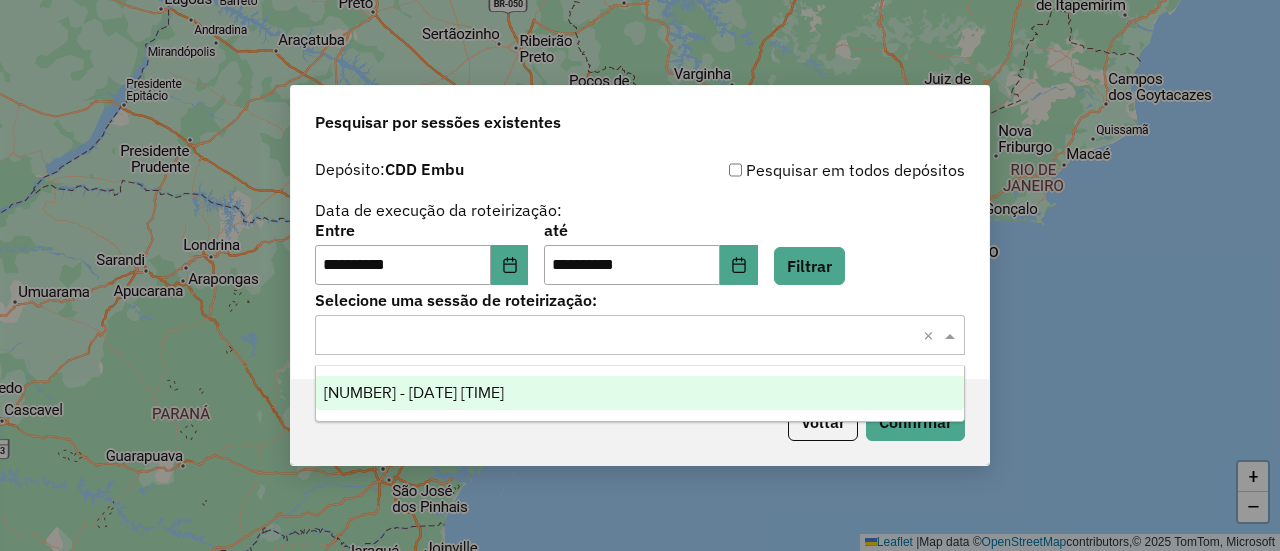 click 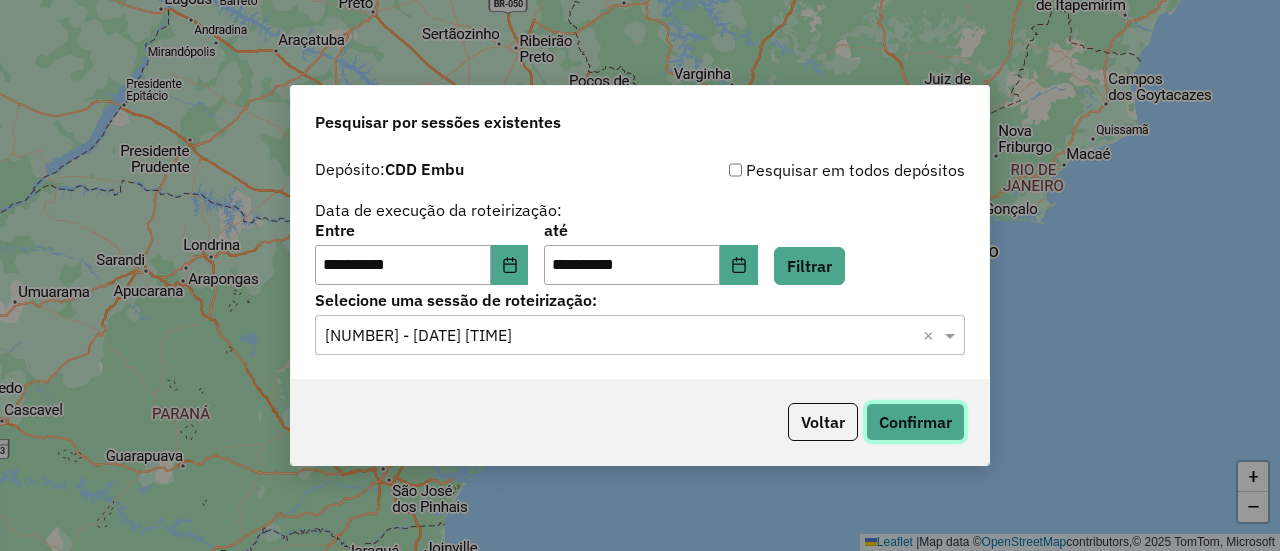 click on "Confirmar" 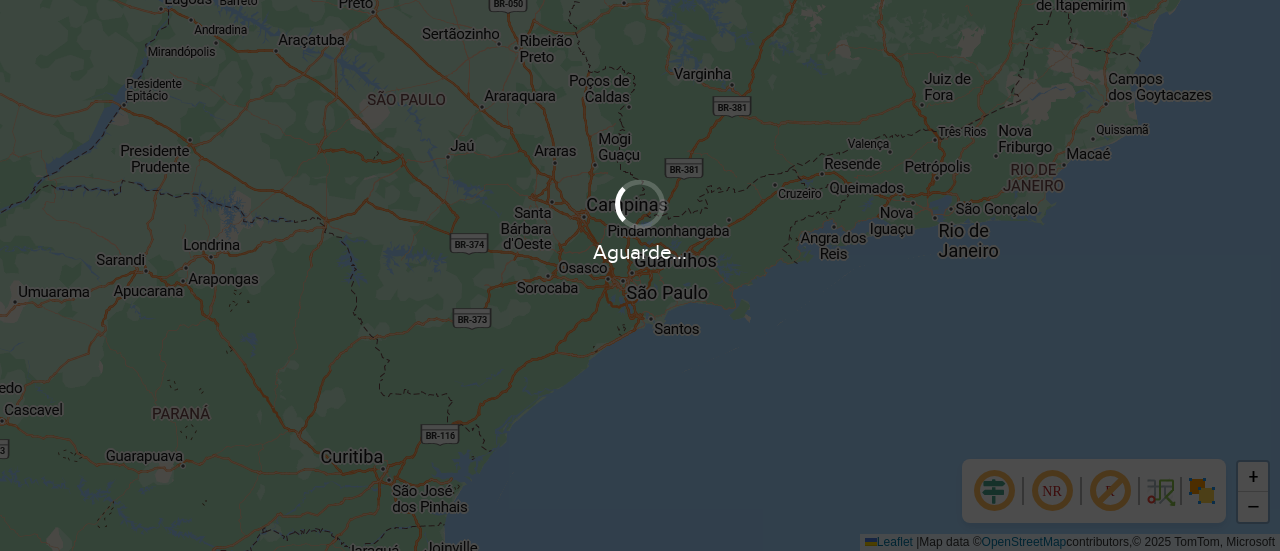 scroll, scrollTop: 0, scrollLeft: 0, axis: both 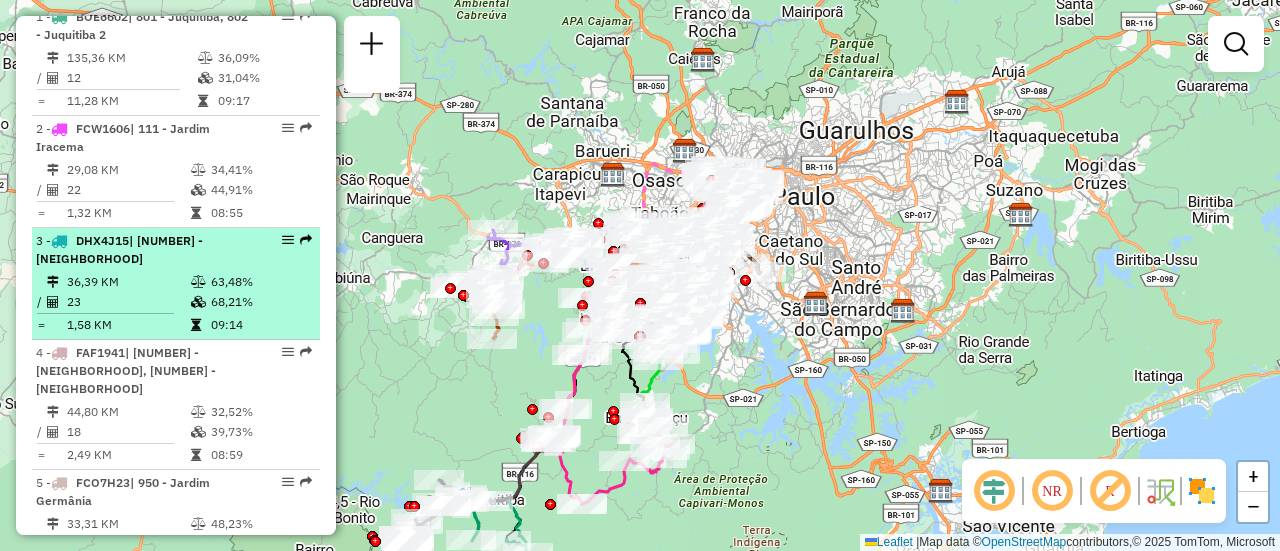 select on "**********" 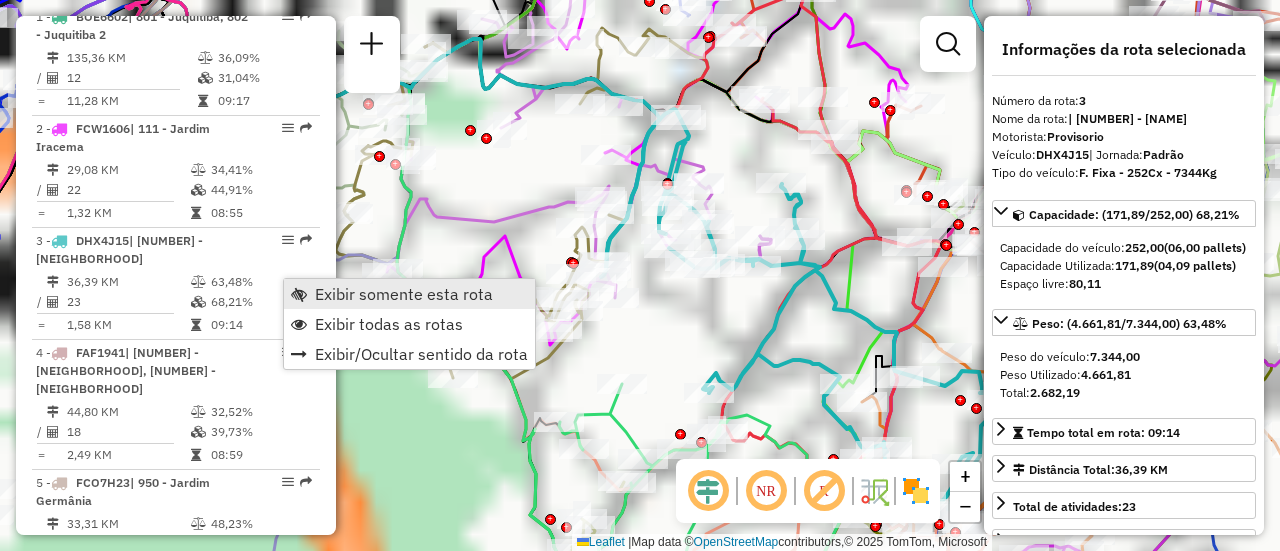 click on "Exibir somente esta rota" at bounding box center [404, 294] 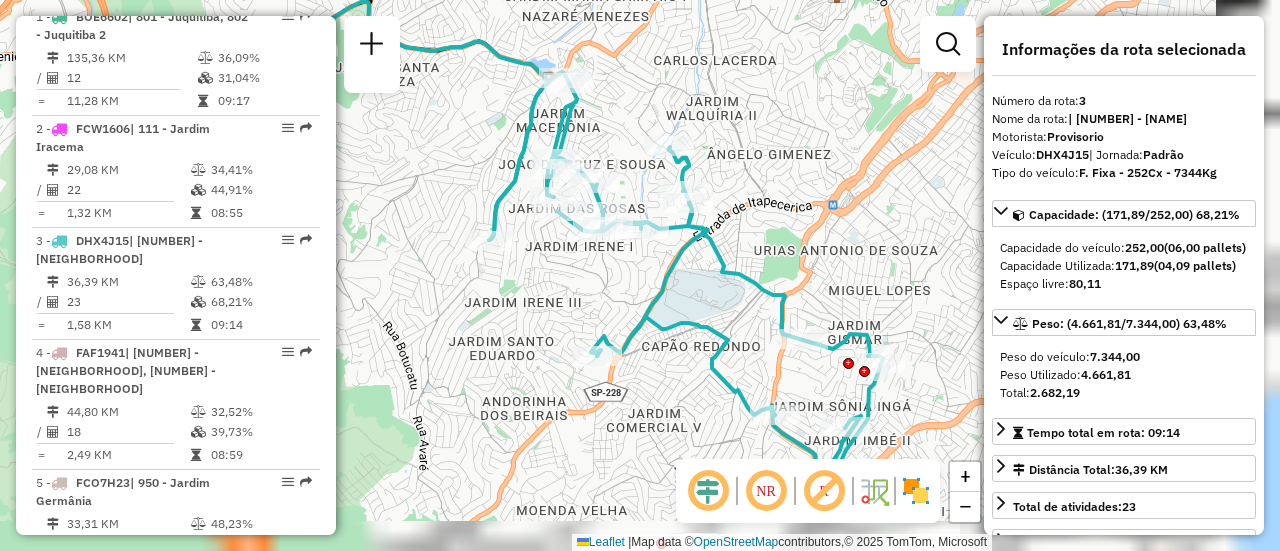 drag, startPoint x: 838, startPoint y: 263, endPoint x: 679, endPoint y: 201, distance: 170.66048 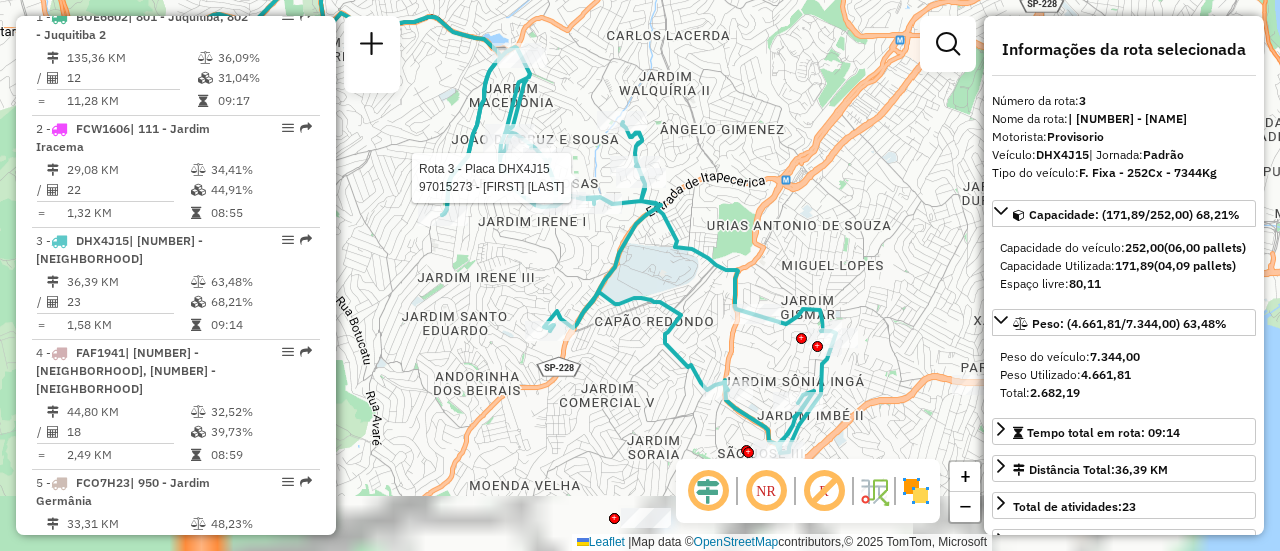 click 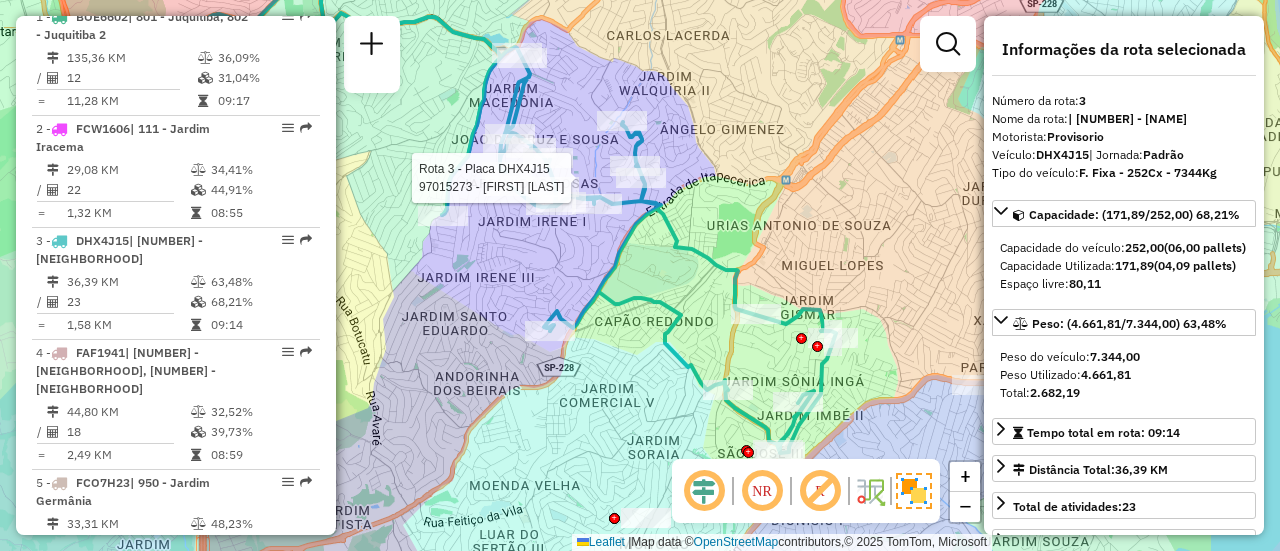 click 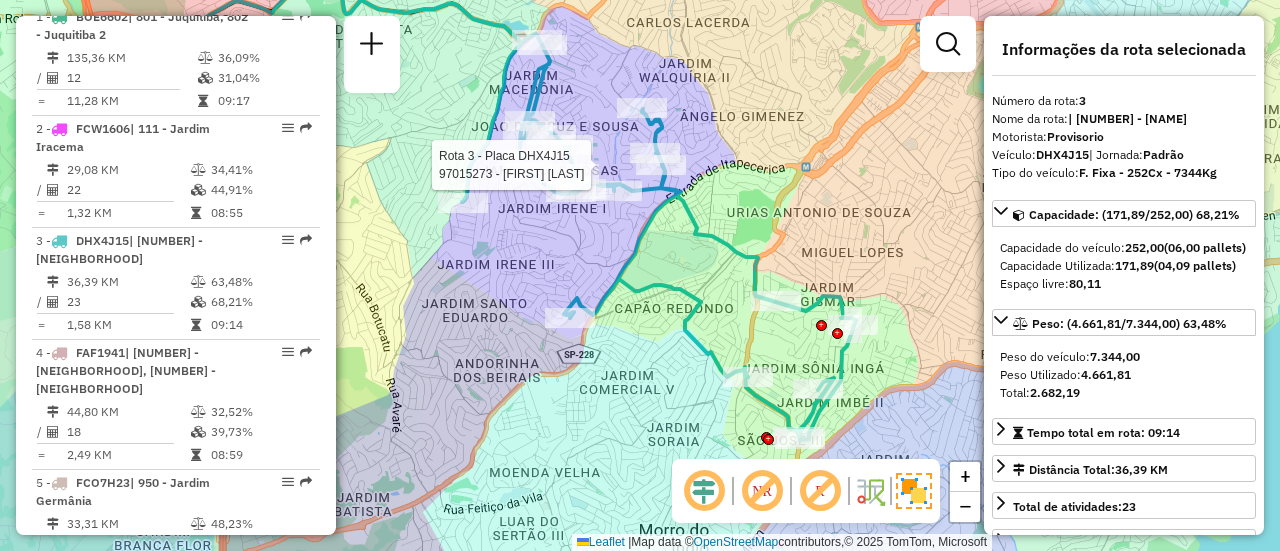drag, startPoint x: 744, startPoint y: 243, endPoint x: 760, endPoint y: 229, distance: 21.260292 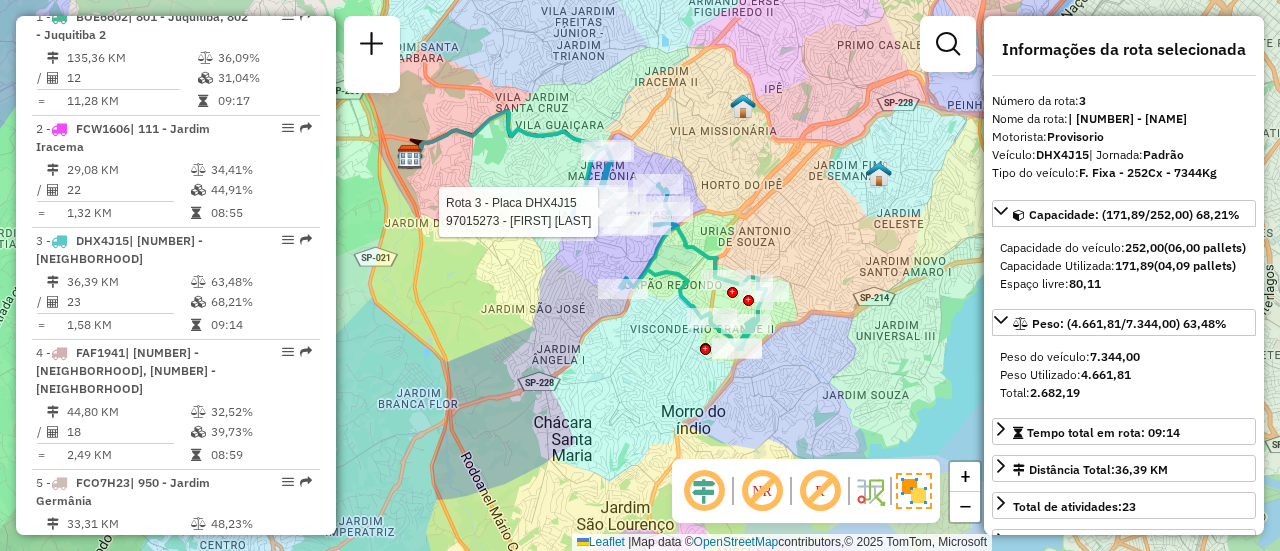 drag, startPoint x: 620, startPoint y: 328, endPoint x: 591, endPoint y: 337, distance: 30.364452 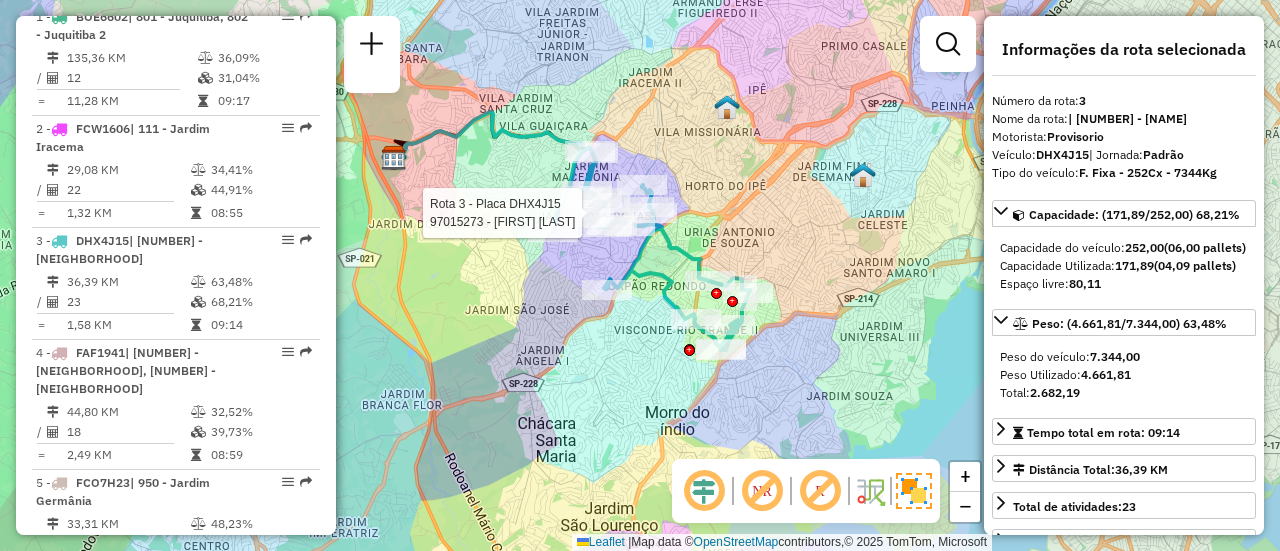 drag, startPoint x: 580, startPoint y: 337, endPoint x: 562, endPoint y: 338, distance: 18.027756 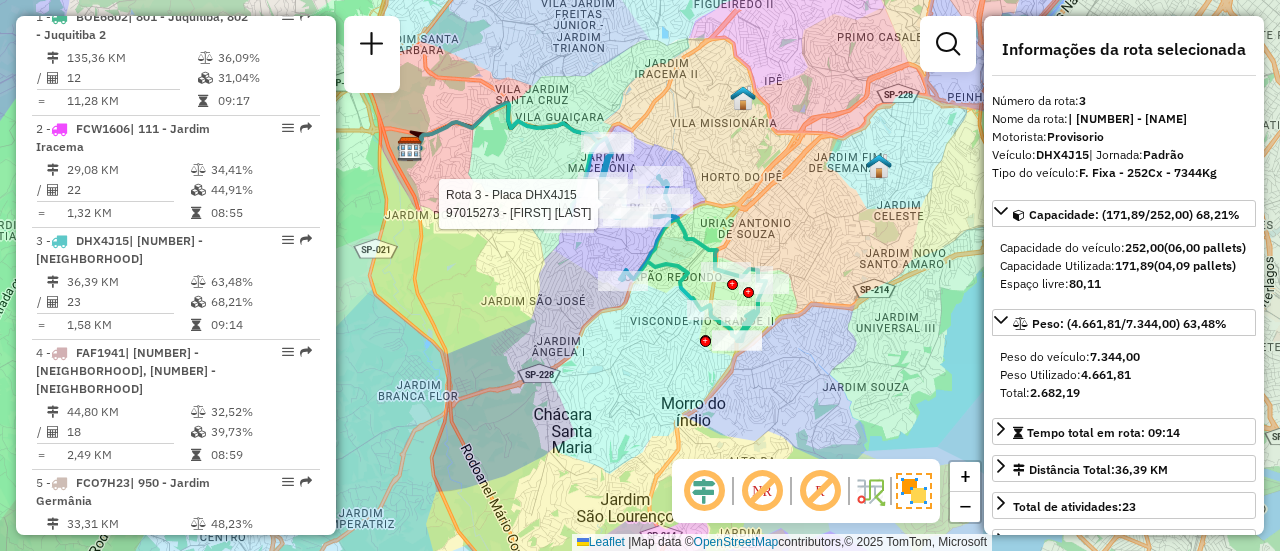 drag, startPoint x: 790, startPoint y: 215, endPoint x: 808, endPoint y: 206, distance: 20.12461 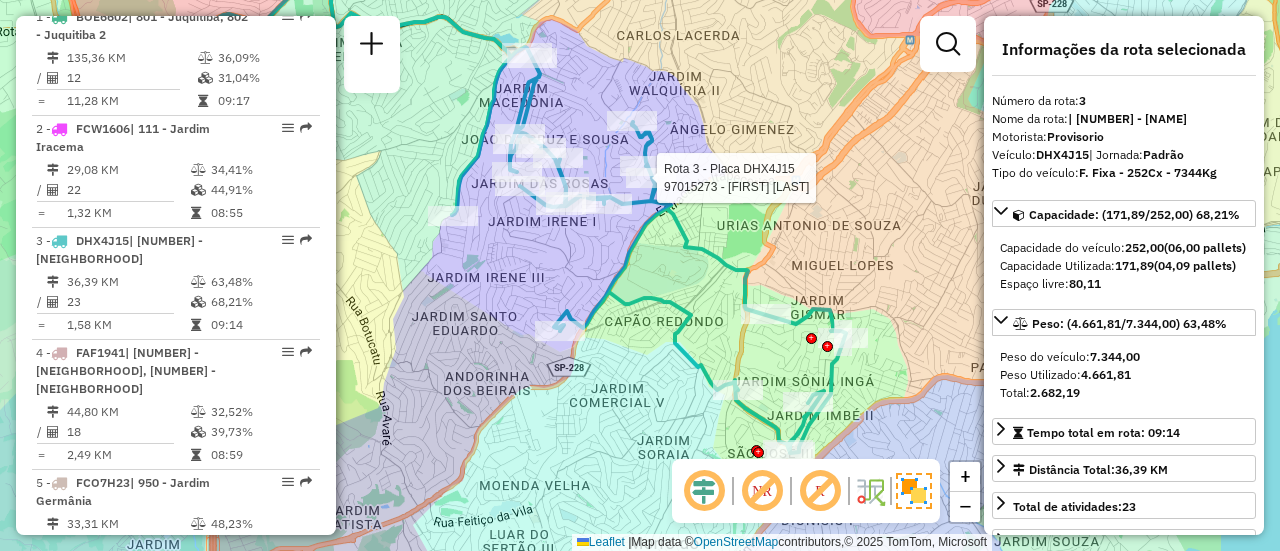 drag, startPoint x: 806, startPoint y: 265, endPoint x: 899, endPoint y: 239, distance: 96.56604 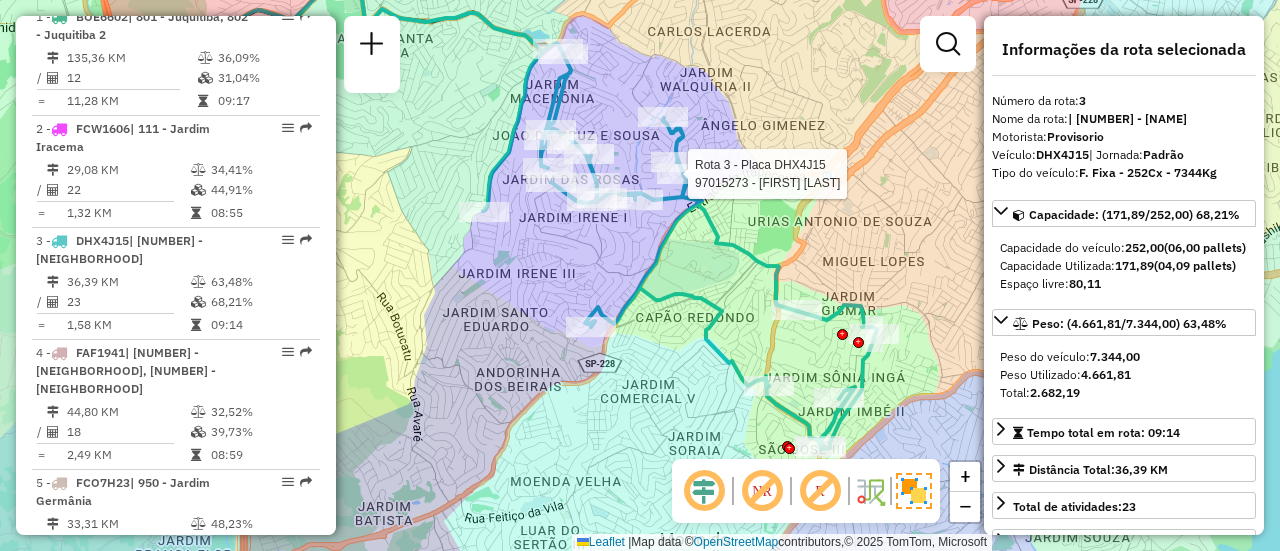 drag, startPoint x: 866, startPoint y: 245, endPoint x: 894, endPoint y: 242, distance: 28.160255 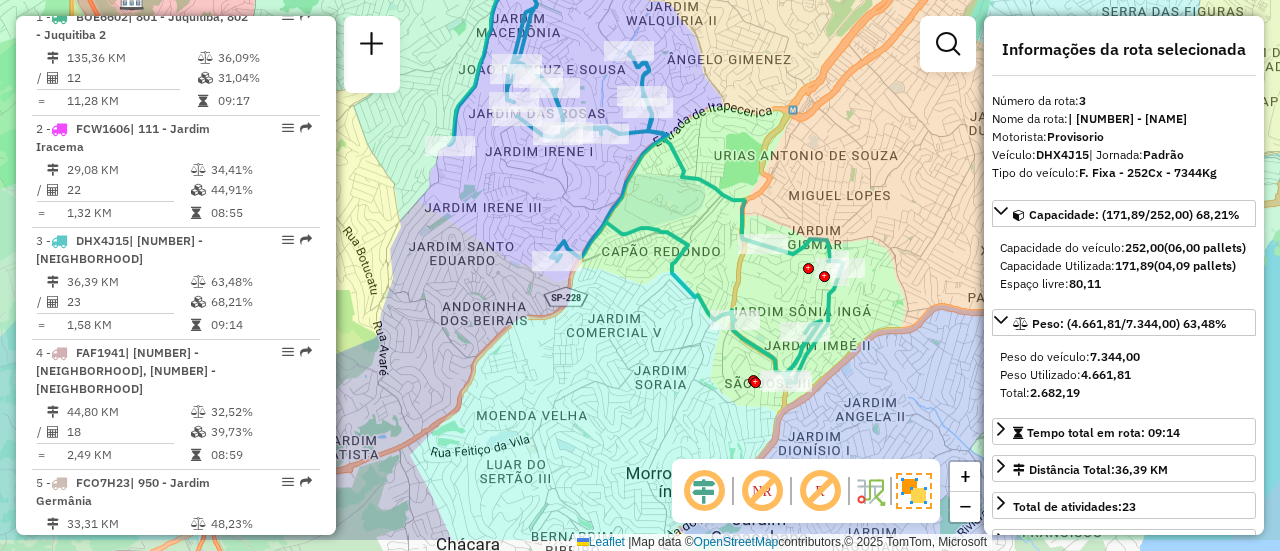 drag, startPoint x: 722, startPoint y: 290, endPoint x: 688, endPoint y: 224, distance: 74.24284 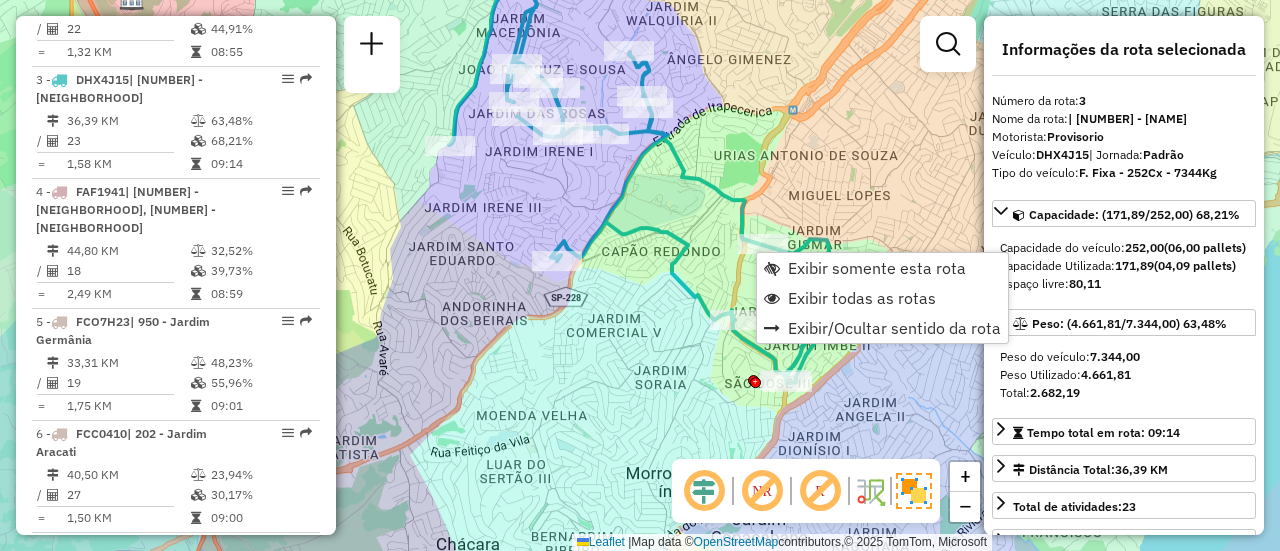 scroll, scrollTop: 1036, scrollLeft: 0, axis: vertical 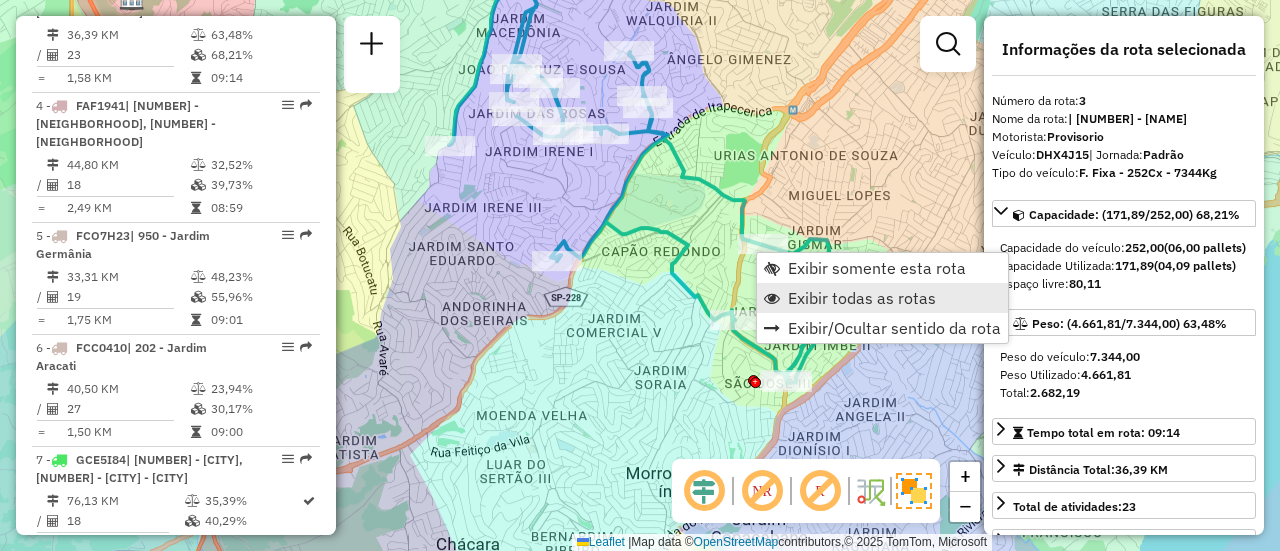 click on "Exibir todas as rotas" at bounding box center [862, 298] 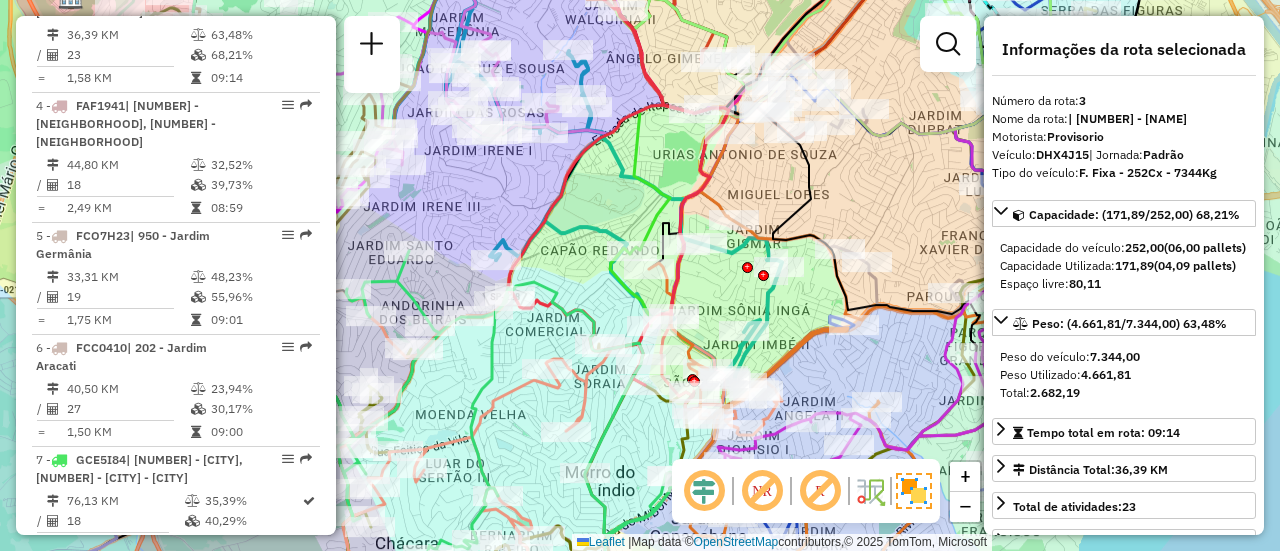drag, startPoint x: 896, startPoint y: 189, endPoint x: 835, endPoint y: 188, distance: 61.008198 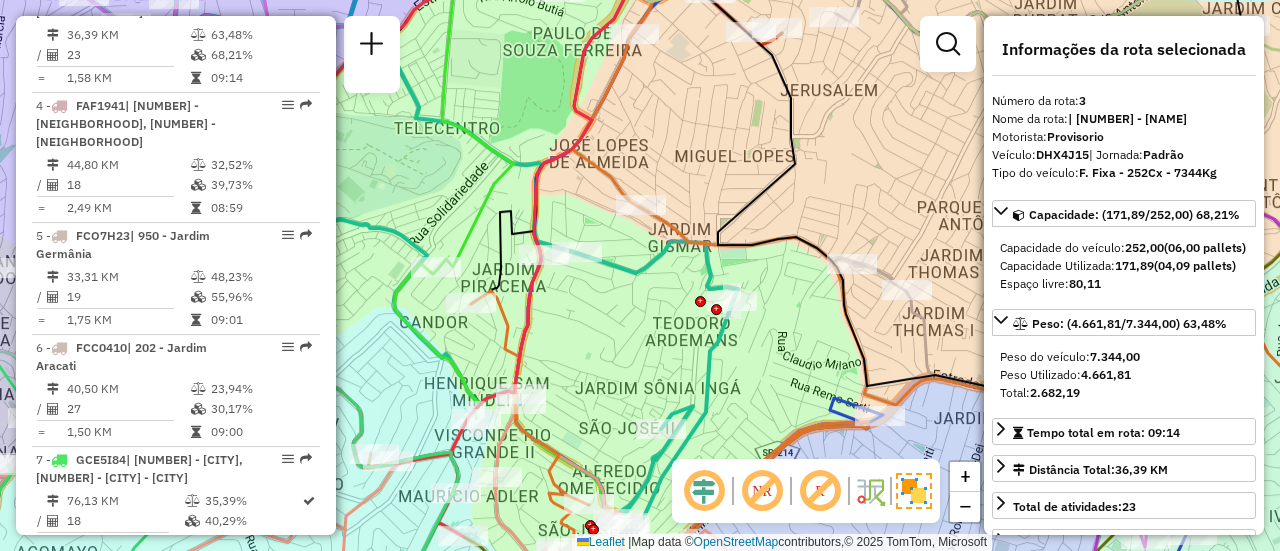 drag, startPoint x: 819, startPoint y: 223, endPoint x: 860, endPoint y: 150, distance: 83.725746 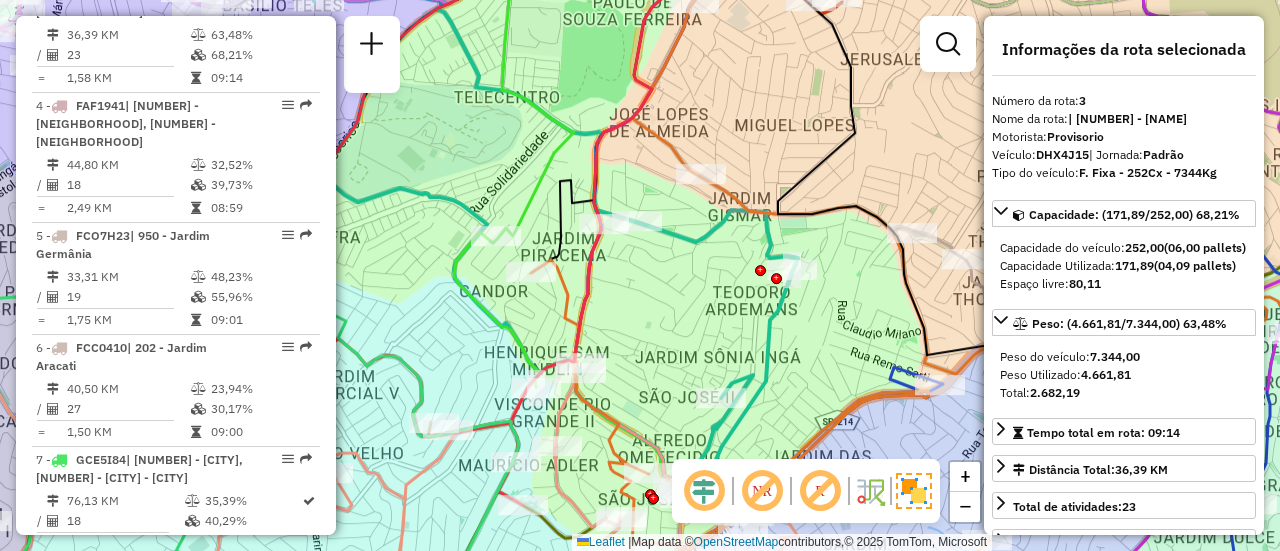 drag, startPoint x: 627, startPoint y: 288, endPoint x: 675, endPoint y: 297, distance: 48.83646 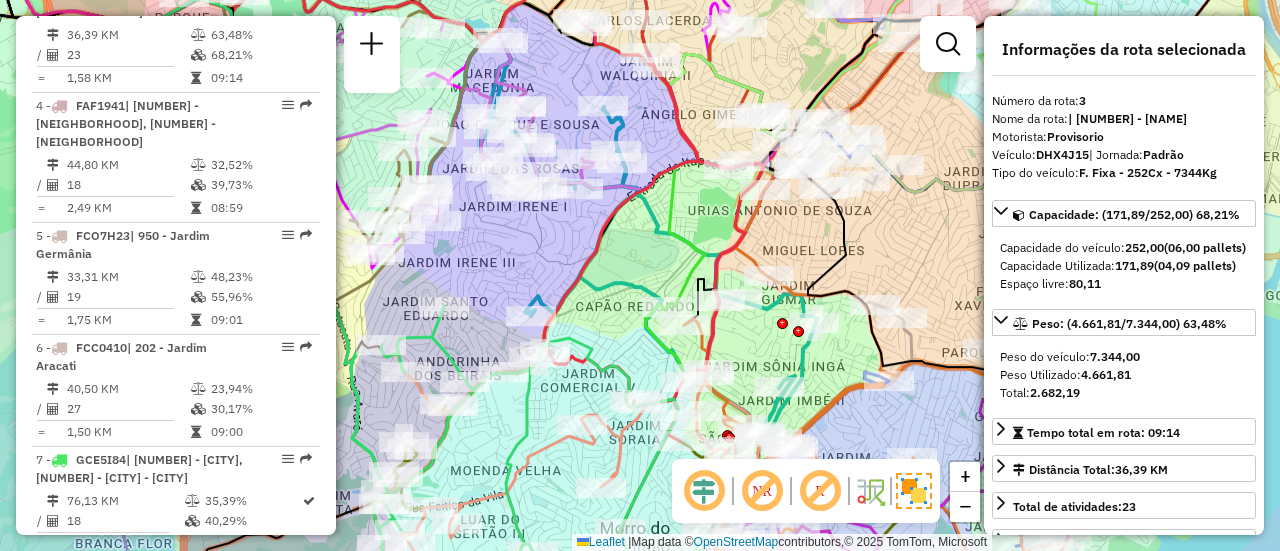 drag, startPoint x: 549, startPoint y: 208, endPoint x: 640, endPoint y: 250, distance: 100.22475 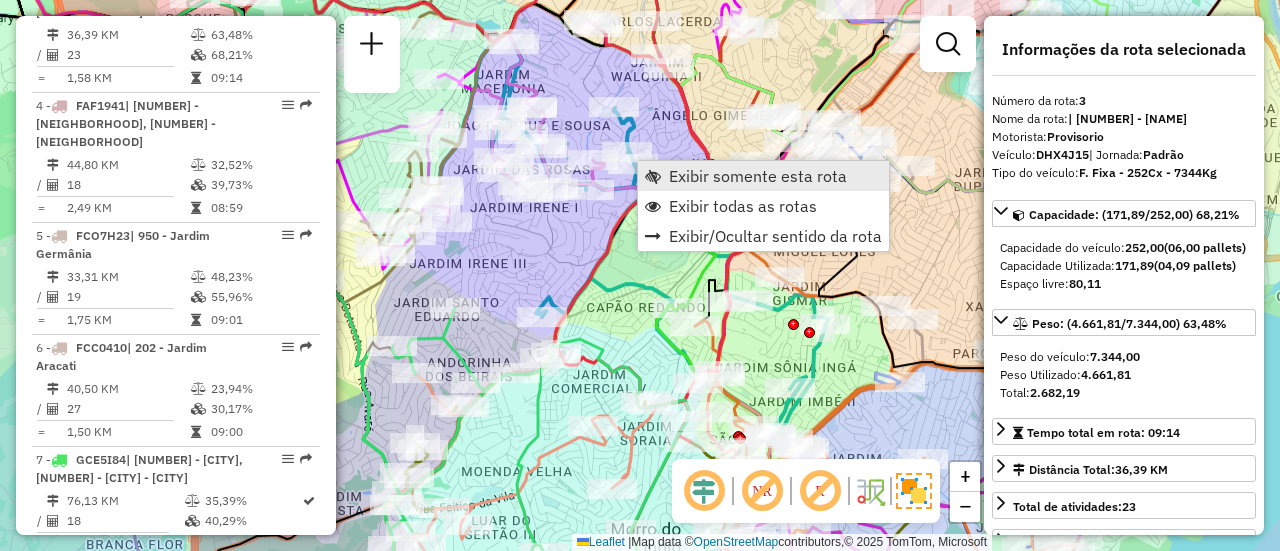 click on "Exibir somente esta rota" at bounding box center (758, 176) 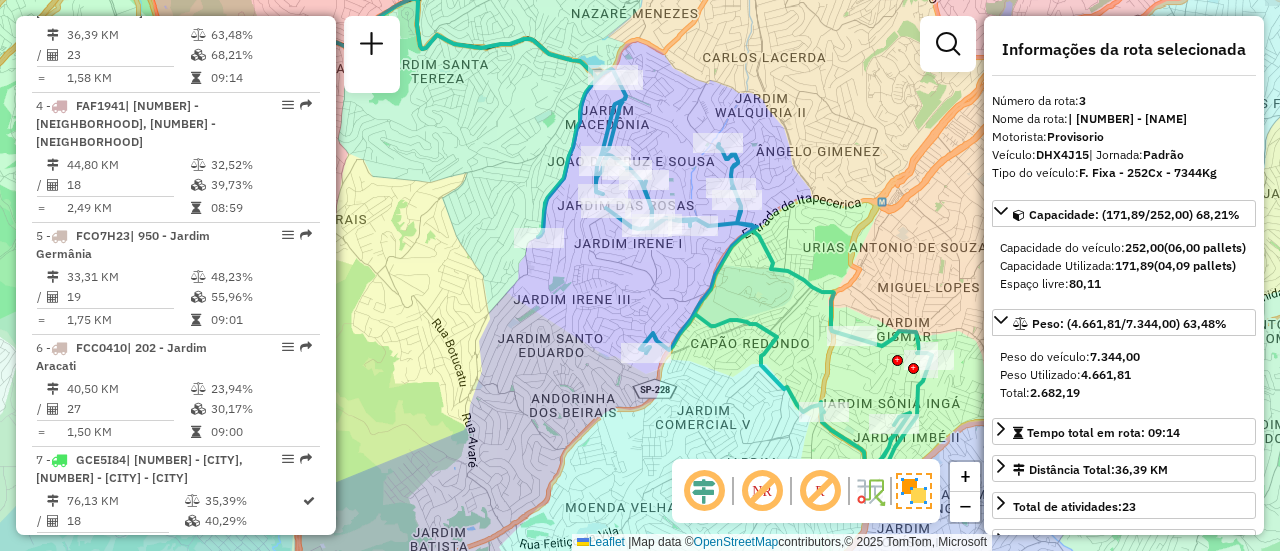 drag, startPoint x: 711, startPoint y: 319, endPoint x: 647, endPoint y: 280, distance: 74.94665 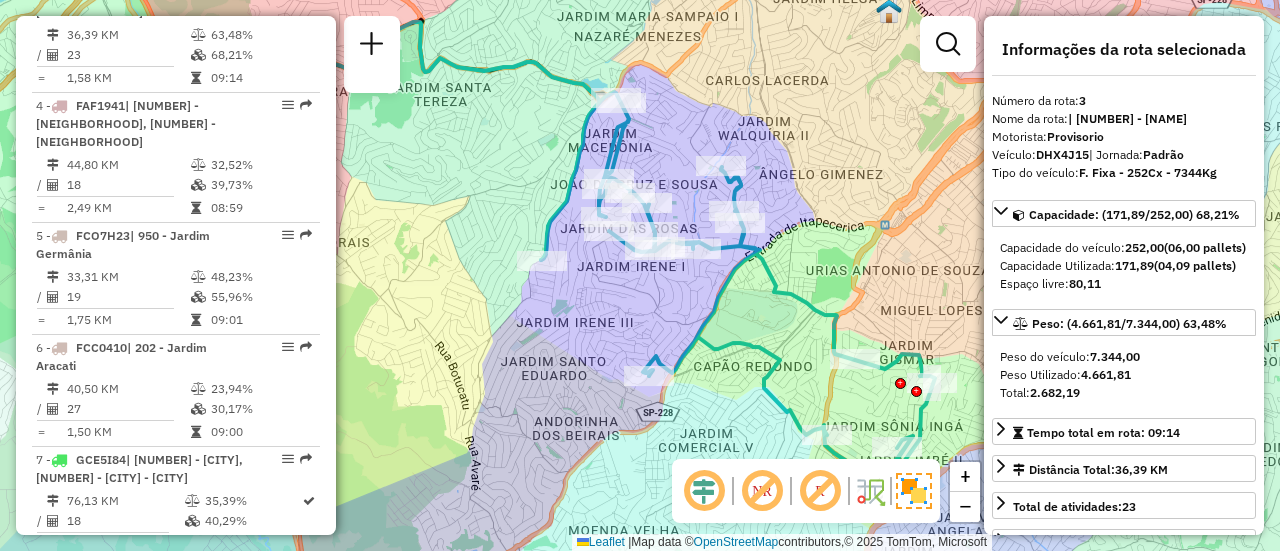 drag, startPoint x: 624, startPoint y: 285, endPoint x: 628, endPoint y: 308, distance: 23.345236 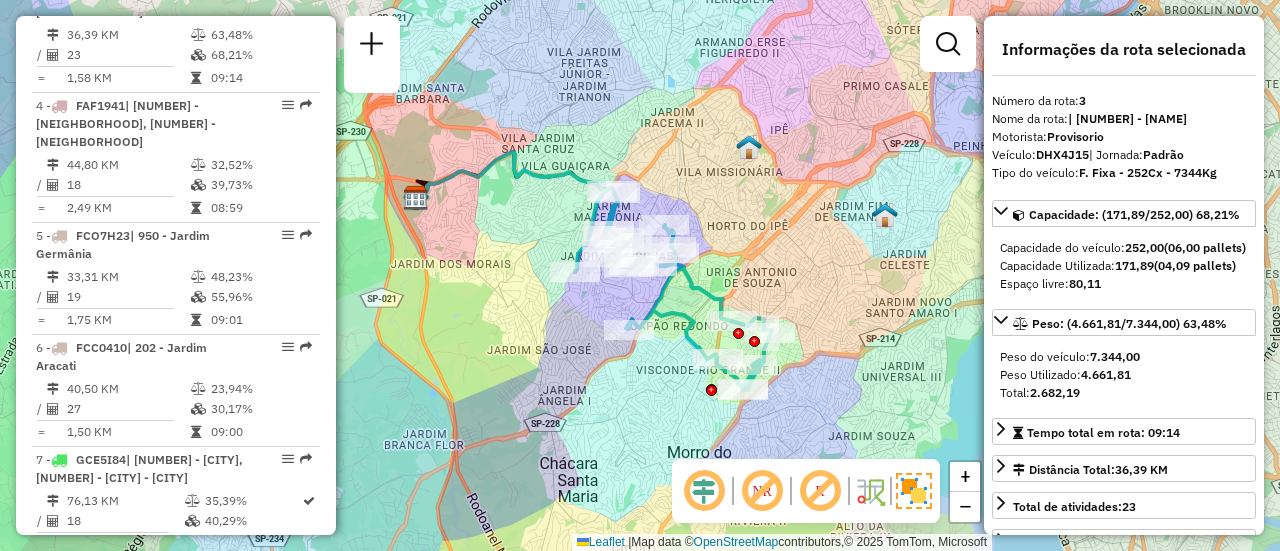 drag, startPoint x: 650, startPoint y: 311, endPoint x: 641, endPoint y: 299, distance: 15 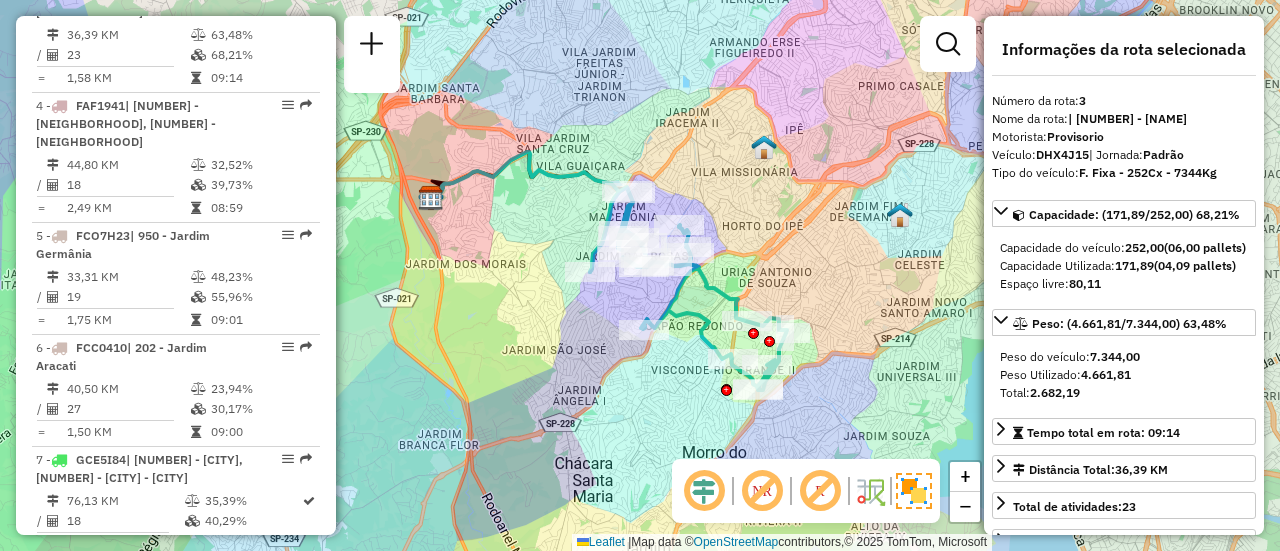 drag, startPoint x: 748, startPoint y: 197, endPoint x: 763, endPoint y: 197, distance: 15 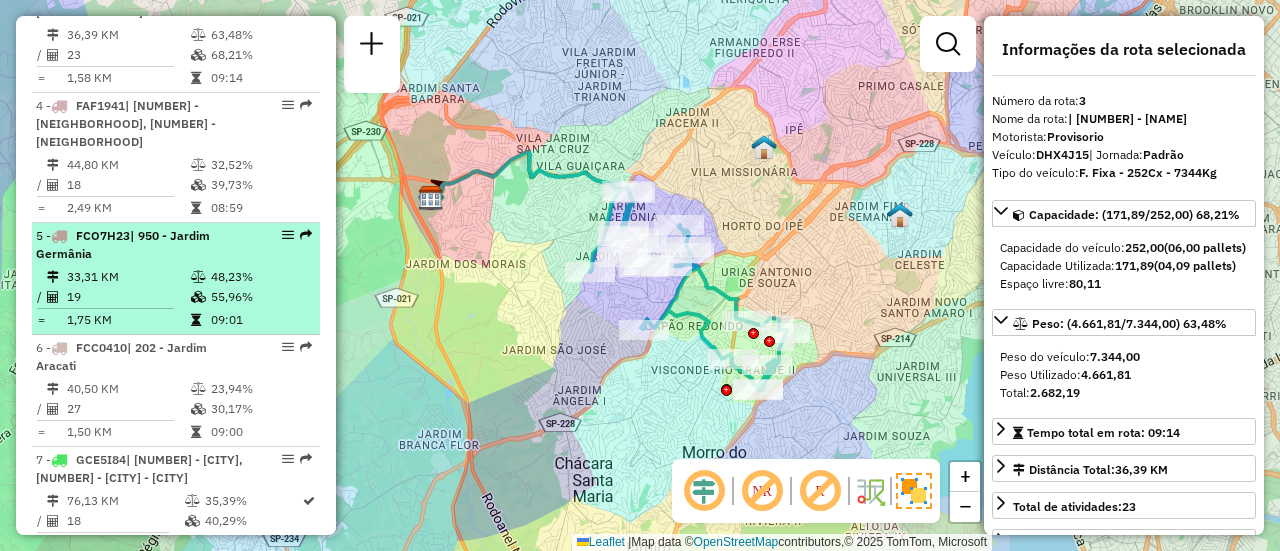 scroll, scrollTop: 936, scrollLeft: 0, axis: vertical 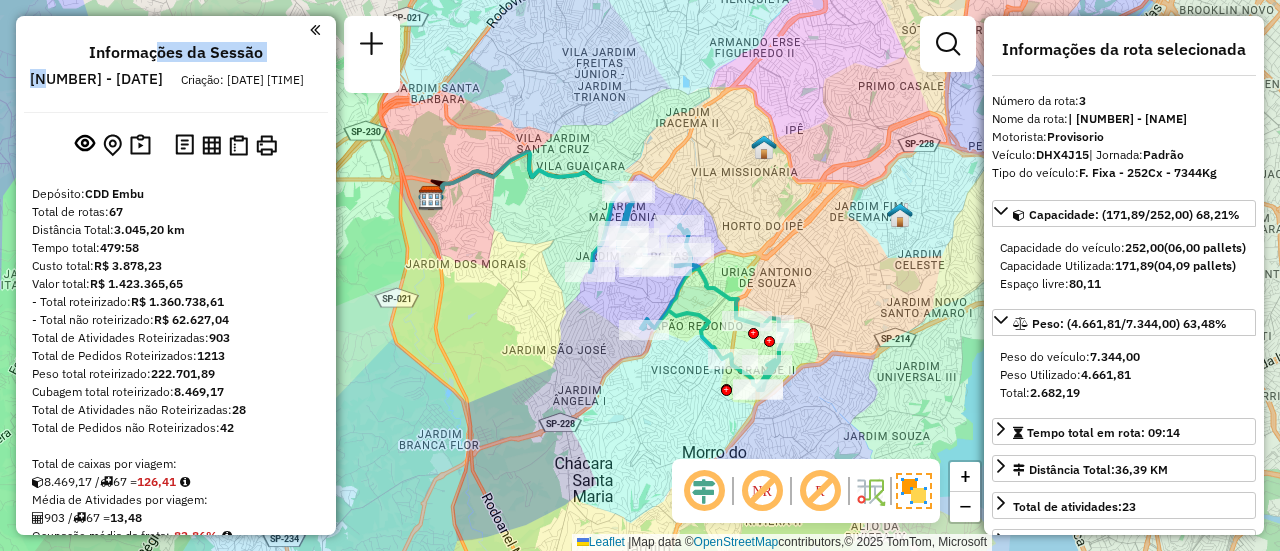 drag, startPoint x: 158, startPoint y: 68, endPoint x: 111, endPoint y: 75, distance: 47.518417 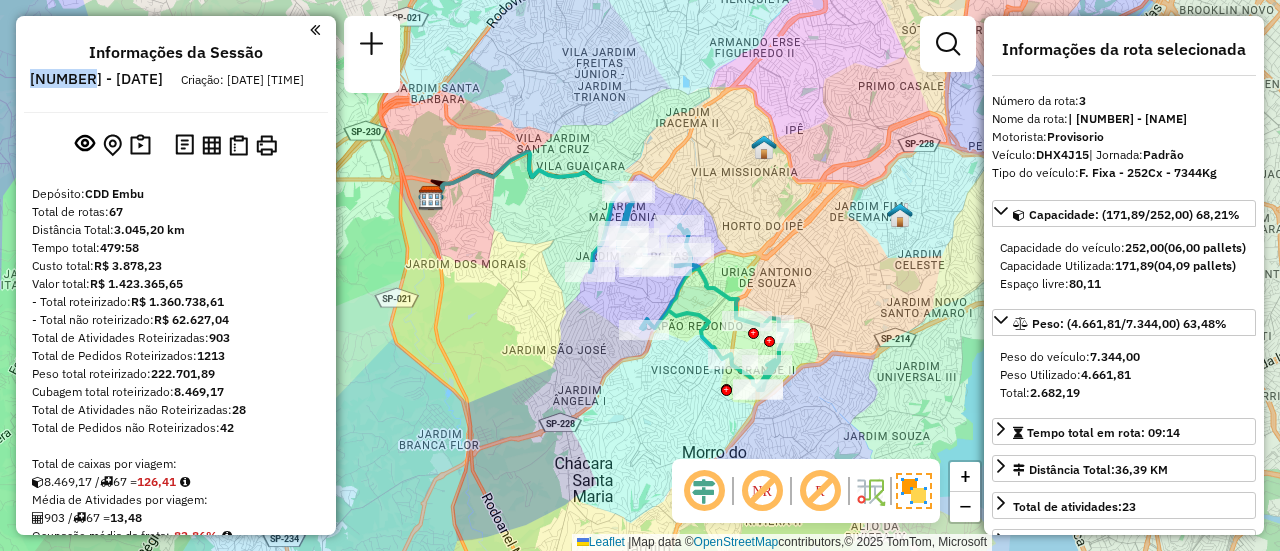 drag, startPoint x: 157, startPoint y: 79, endPoint x: 87, endPoint y: 81, distance: 70.028564 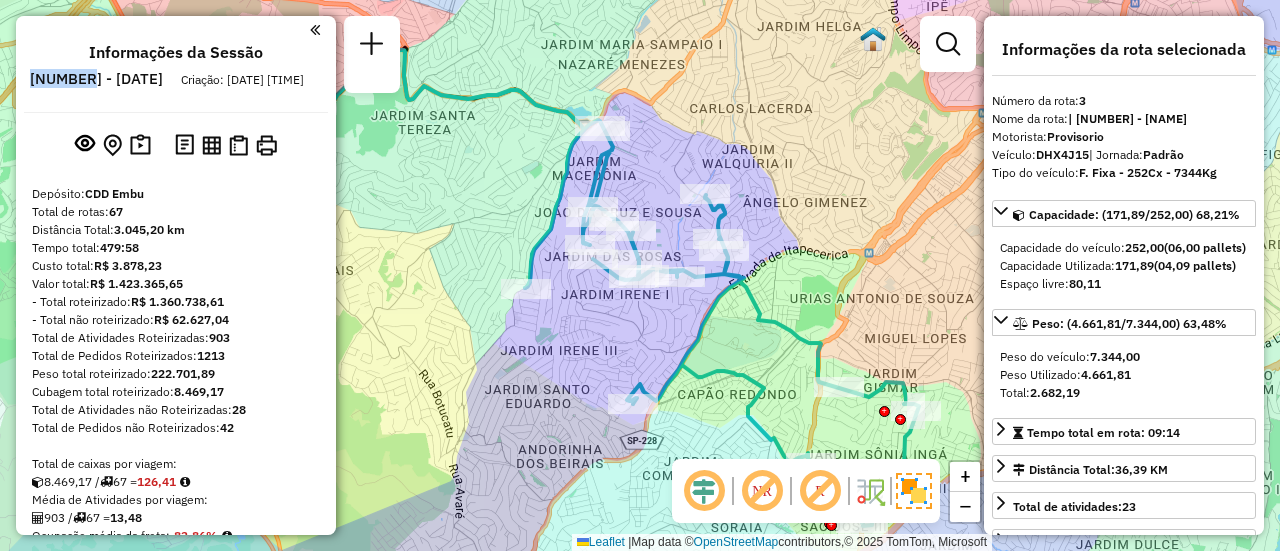 drag, startPoint x: 670, startPoint y: 233, endPoint x: 656, endPoint y: 197, distance: 38.626415 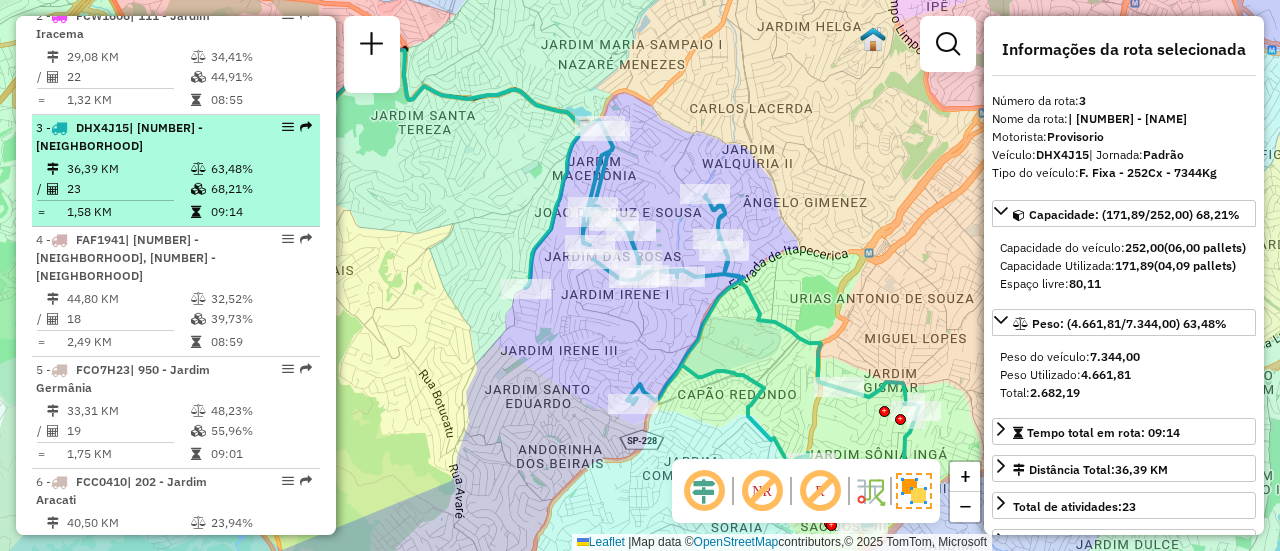 scroll, scrollTop: 800, scrollLeft: 0, axis: vertical 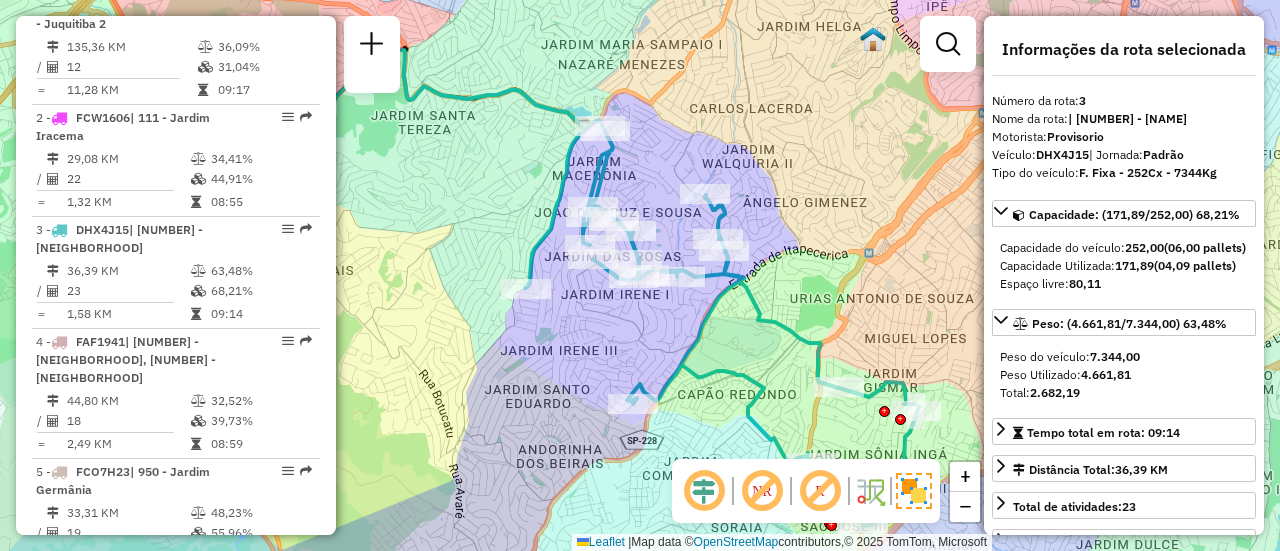 click on "F. Fixa - 252Cx - 7344Kg" at bounding box center [1148, 172] 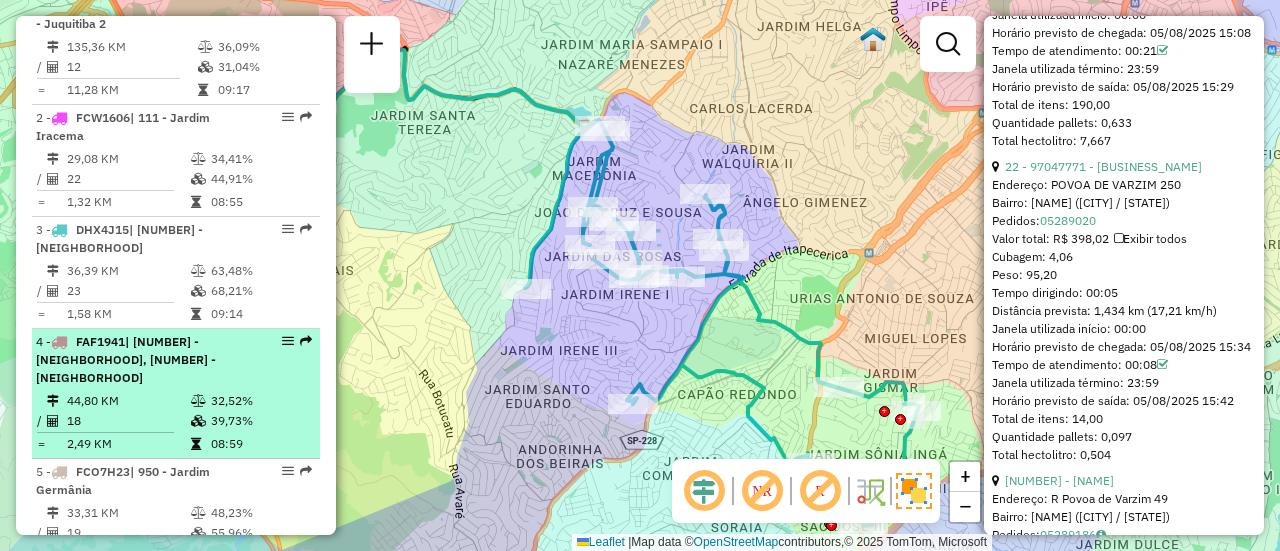 scroll, scrollTop: 1000, scrollLeft: 0, axis: vertical 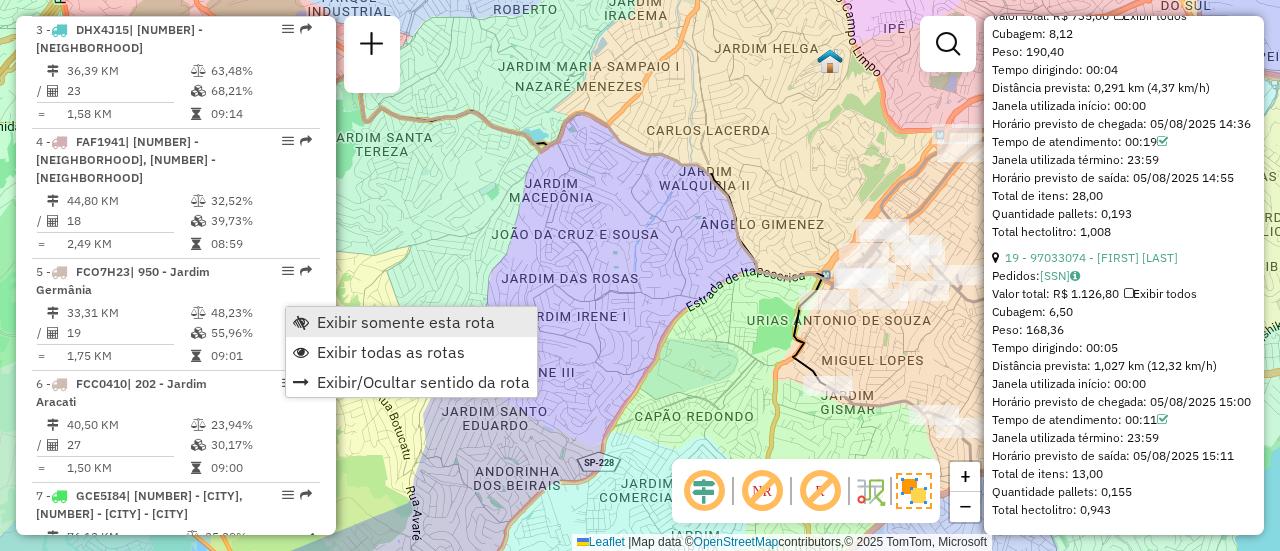 click on "Exibir somente esta rota" at bounding box center [406, 322] 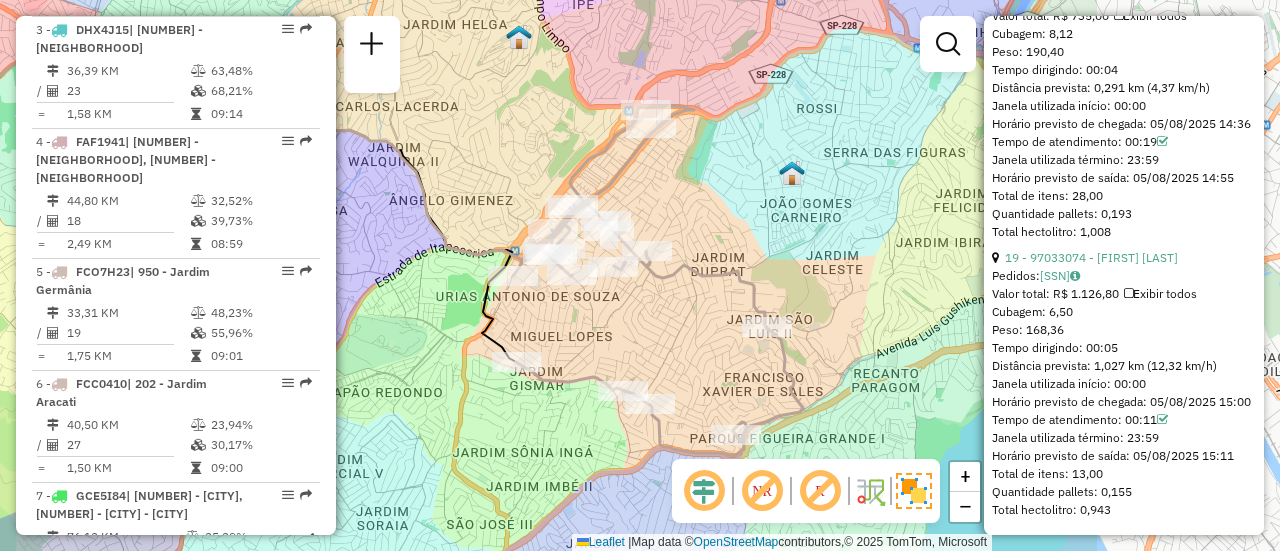 drag, startPoint x: 753, startPoint y: 250, endPoint x: 437, endPoint y: 226, distance: 316.9101 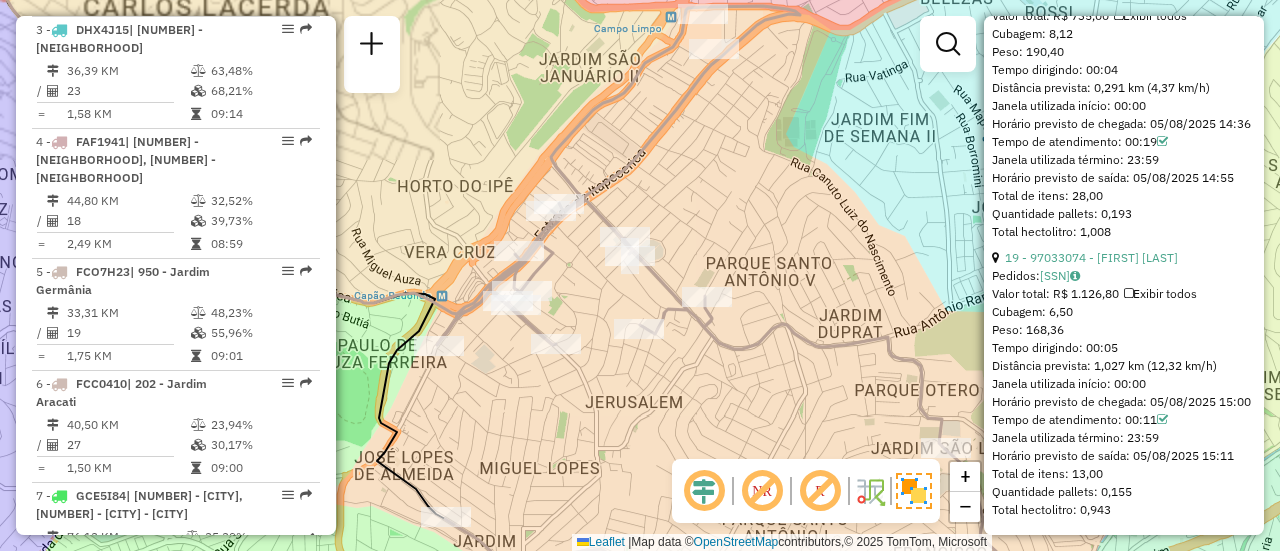 drag, startPoint x: 604, startPoint y: 187, endPoint x: 717, endPoint y: 201, distance: 113.86395 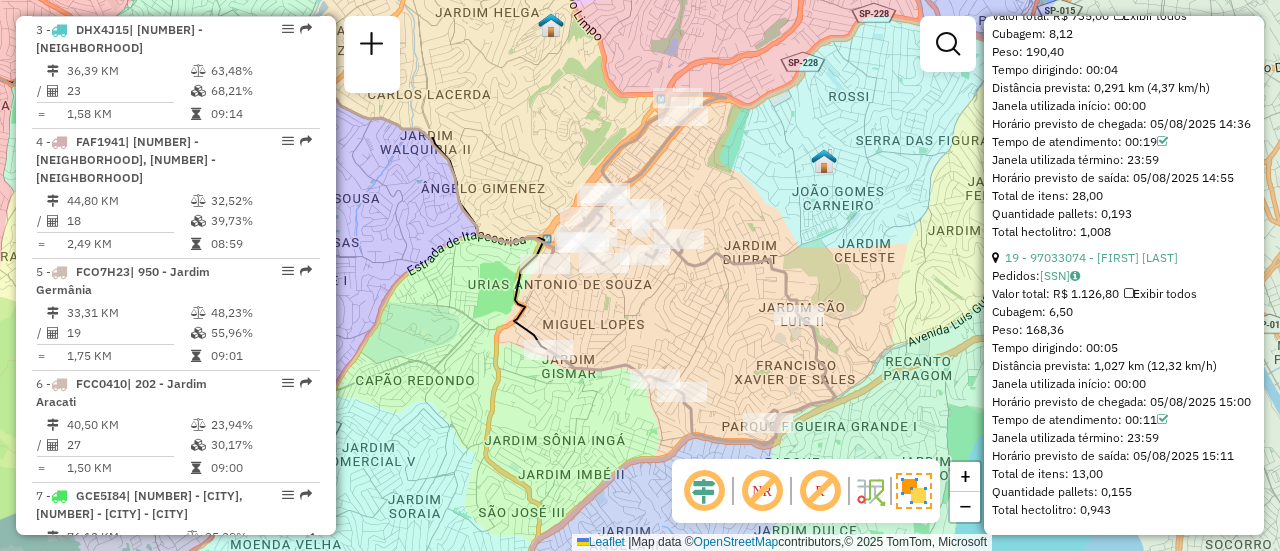 drag, startPoint x: 782, startPoint y: 225, endPoint x: 741, endPoint y: 207, distance: 44.777225 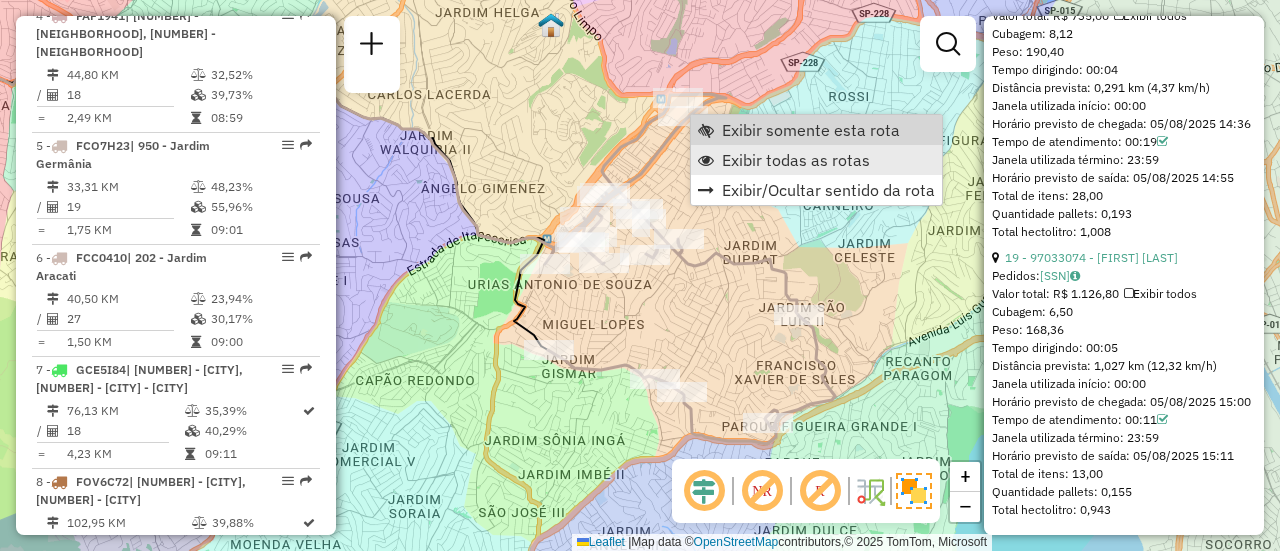 scroll, scrollTop: 1277, scrollLeft: 0, axis: vertical 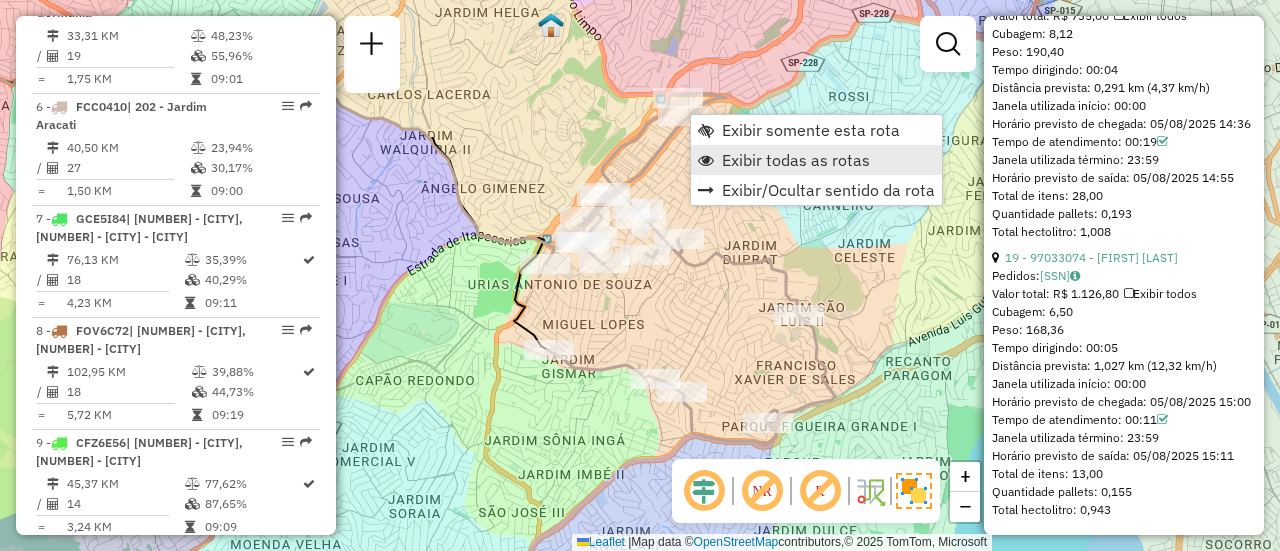 click on "Exibir todas as rotas" at bounding box center [796, 160] 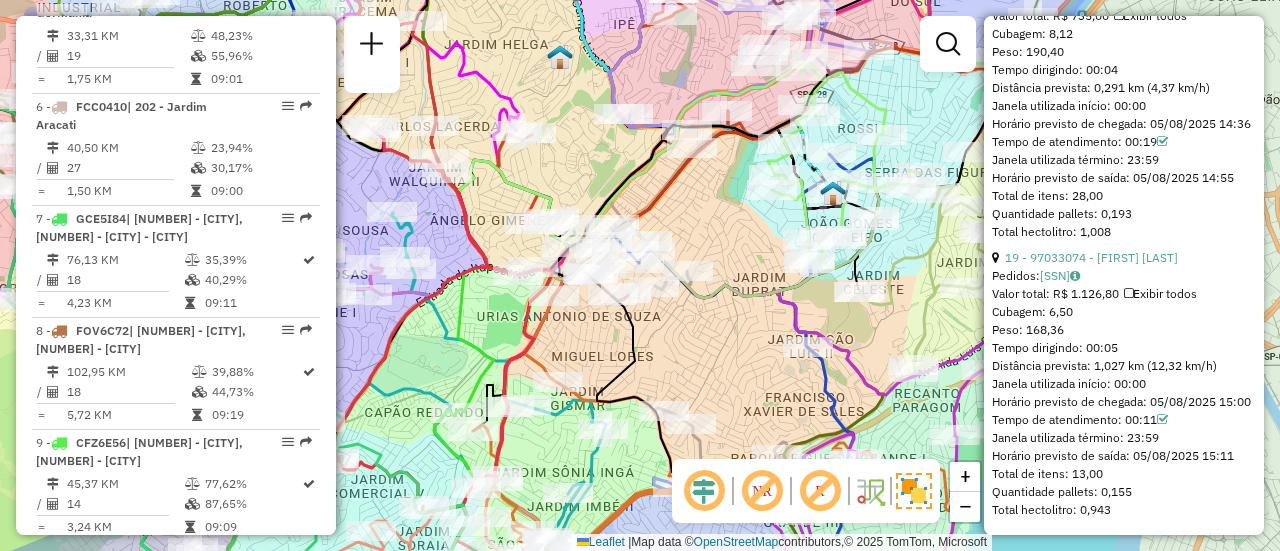 drag, startPoint x: 708, startPoint y: 166, endPoint x: 724, endPoint y: 153, distance: 20.615528 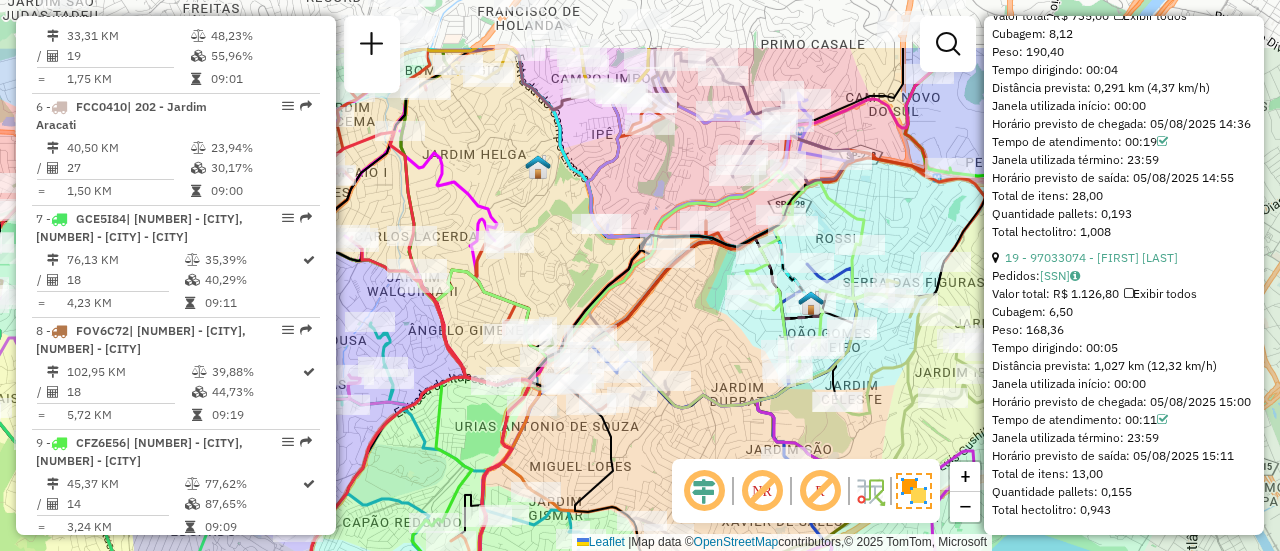 drag, startPoint x: 732, startPoint y: 156, endPoint x: 708, endPoint y: 265, distance: 111.61093 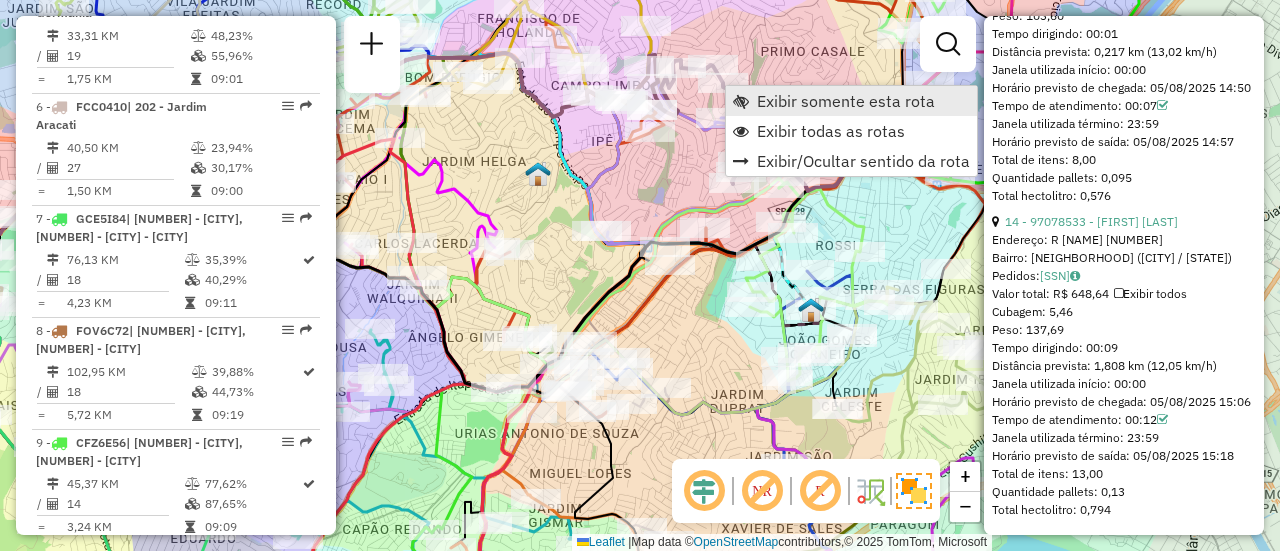 scroll, scrollTop: 5178, scrollLeft: 0, axis: vertical 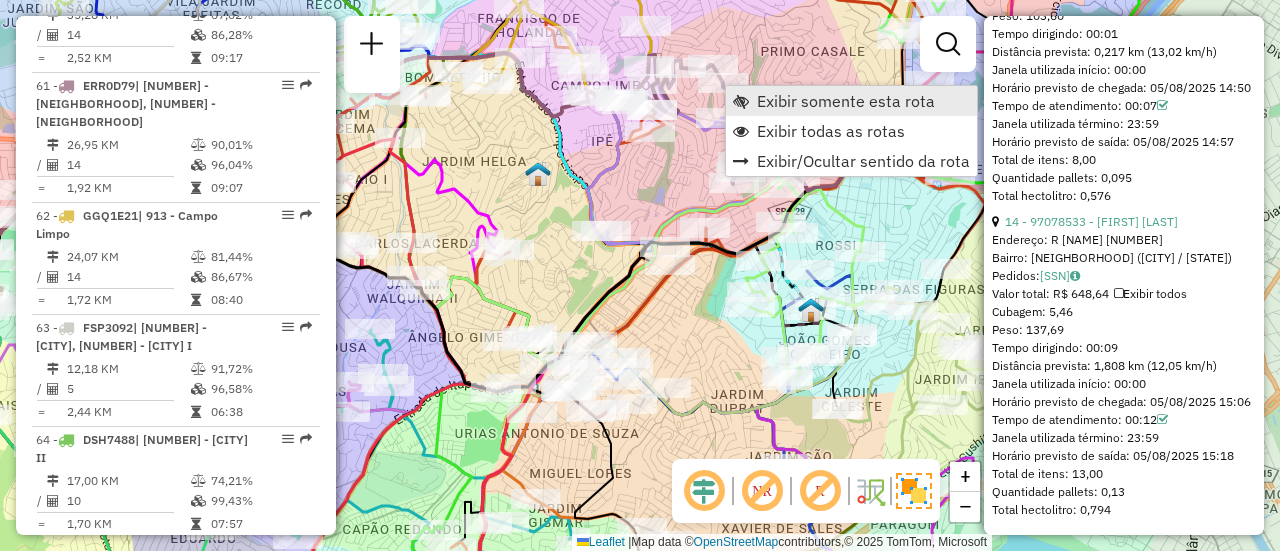 click on "Exibir somente esta rota" at bounding box center (846, 101) 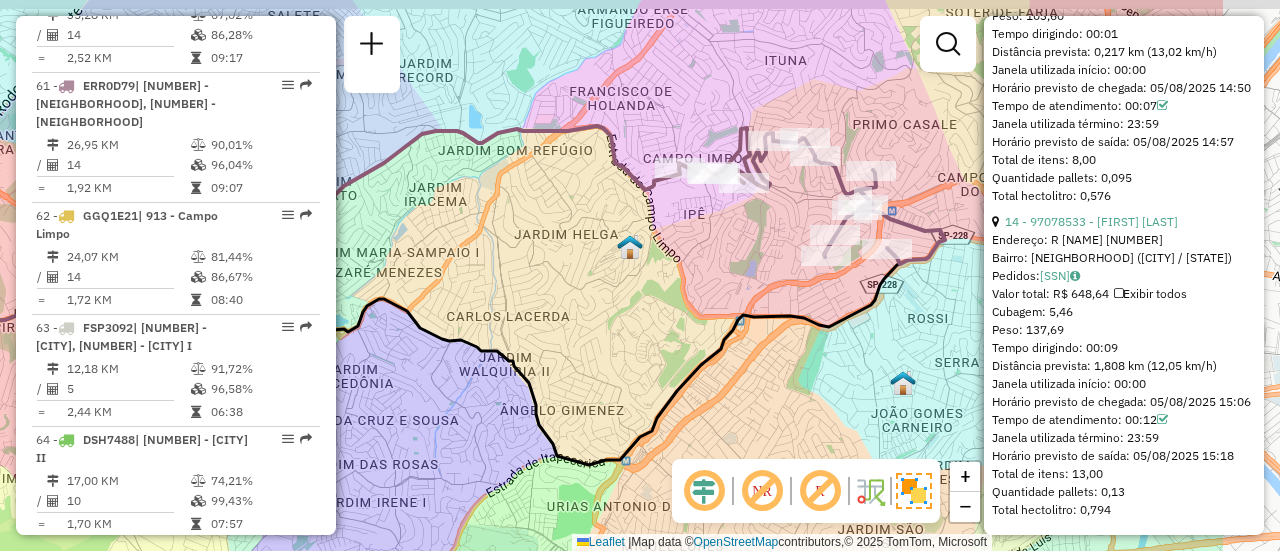 drag, startPoint x: 797, startPoint y: 189, endPoint x: 600, endPoint y: 209, distance: 198.01262 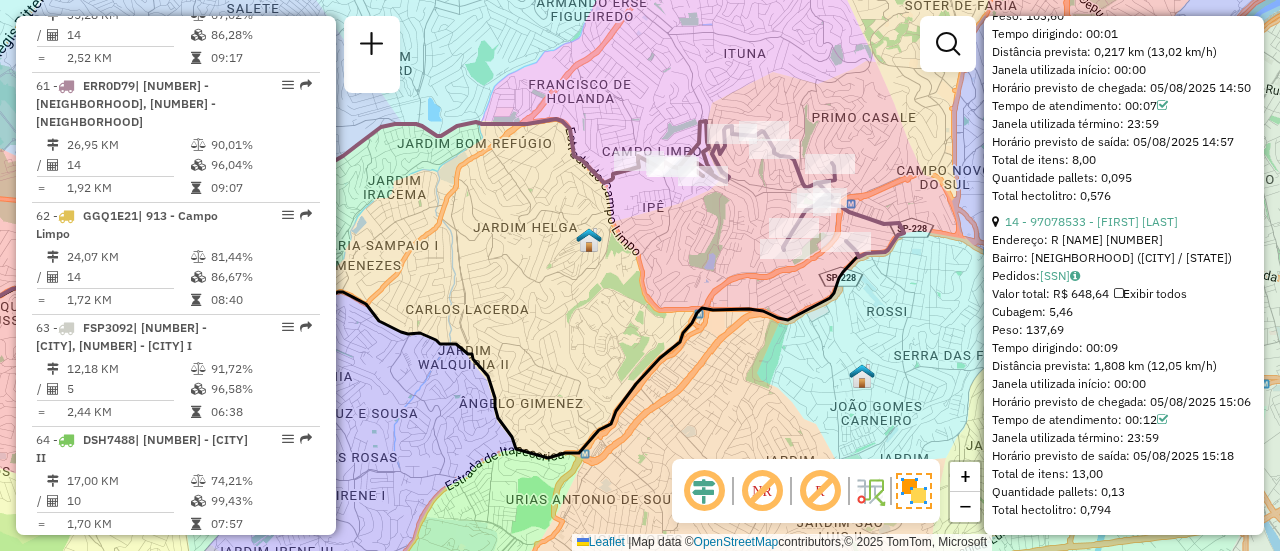 drag, startPoint x: 774, startPoint y: 299, endPoint x: 738, endPoint y: 281, distance: 40.24922 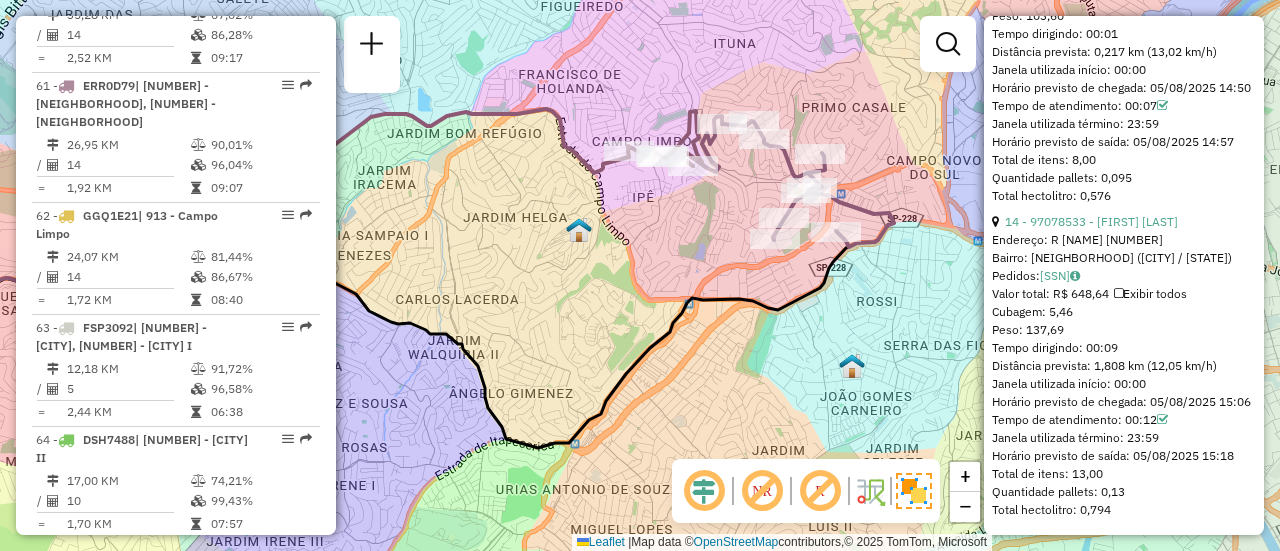 click on "Janela utilizada término: 23:59" at bounding box center [1124, 124] 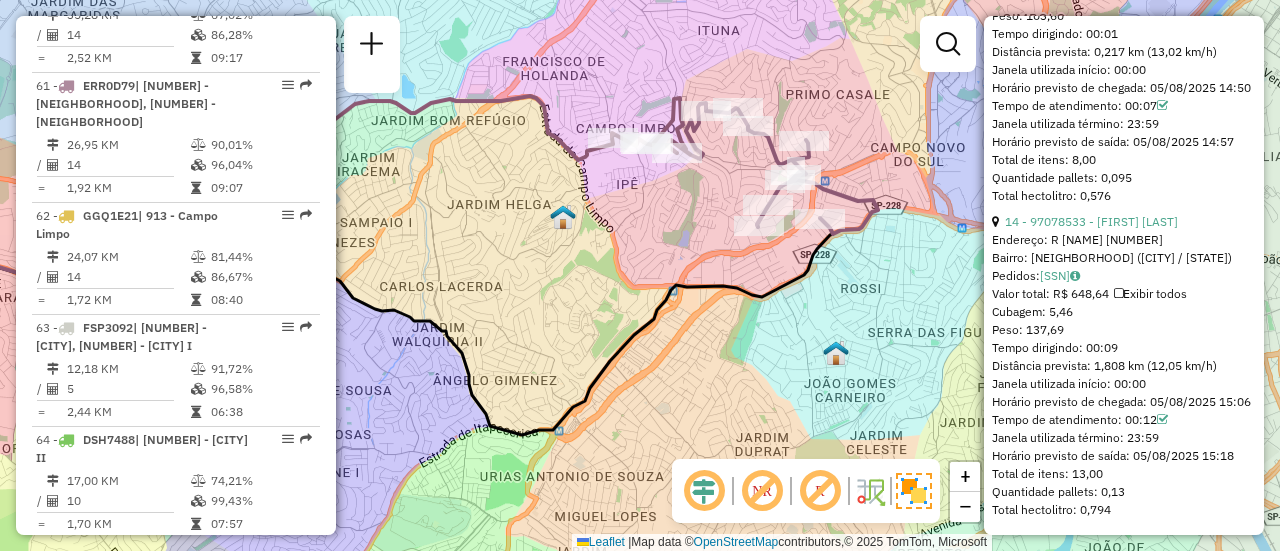 drag, startPoint x: 728, startPoint y: 347, endPoint x: 712, endPoint y: 334, distance: 20.615528 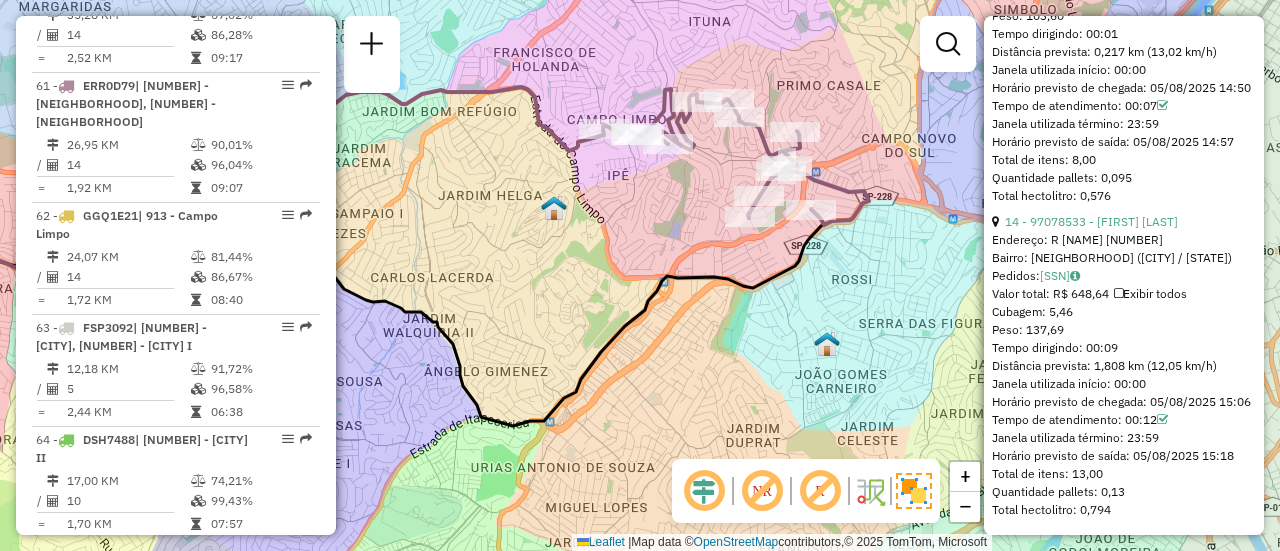 drag, startPoint x: 713, startPoint y: 334, endPoint x: 704, endPoint y: 325, distance: 12.727922 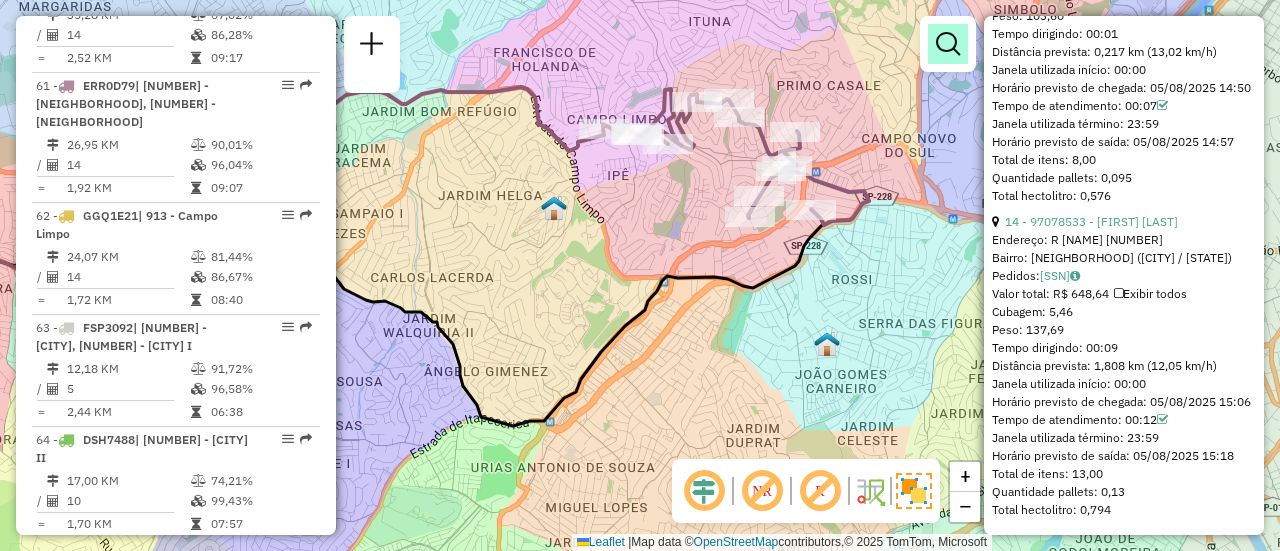 scroll, scrollTop: 1030, scrollLeft: 0, axis: vertical 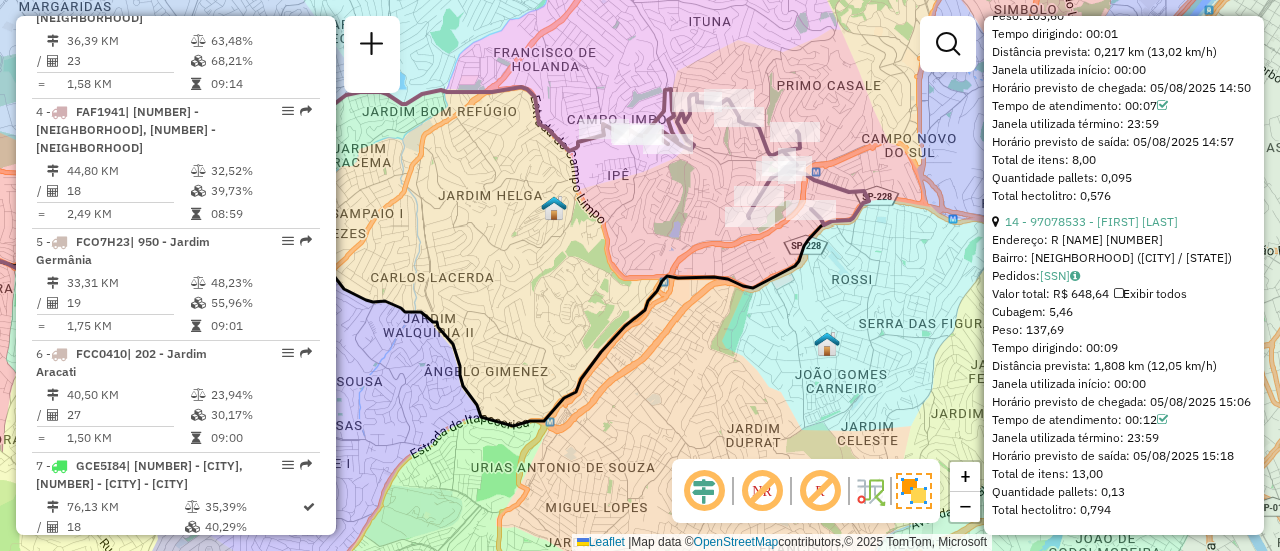 click on "Janela utilizada término: 23:59" at bounding box center [1124, 124] 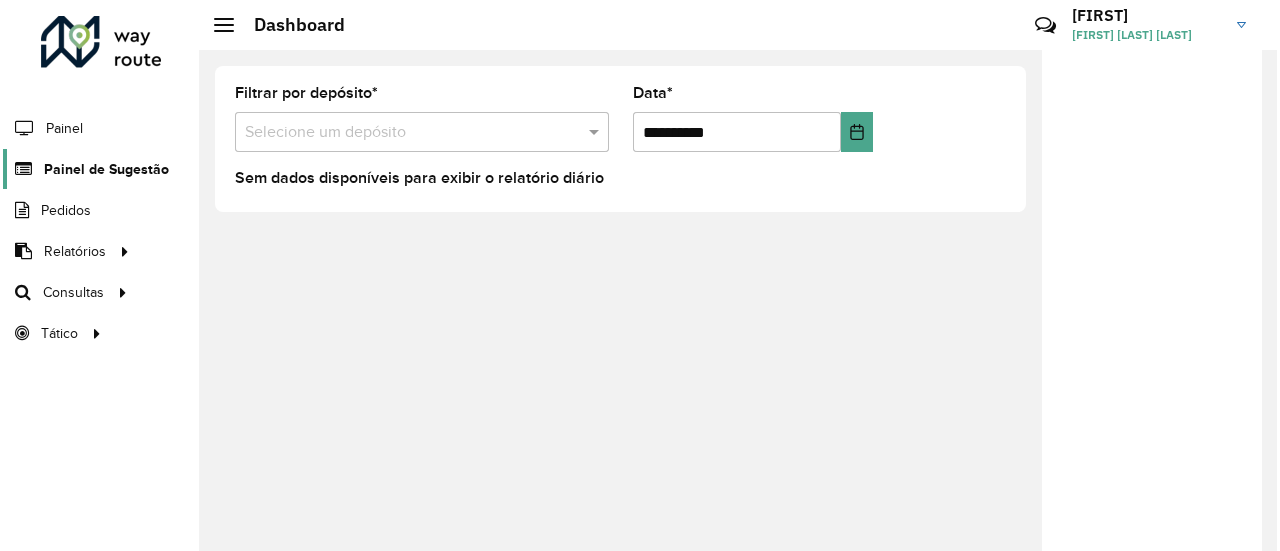 scroll, scrollTop: 0, scrollLeft: 0, axis: both 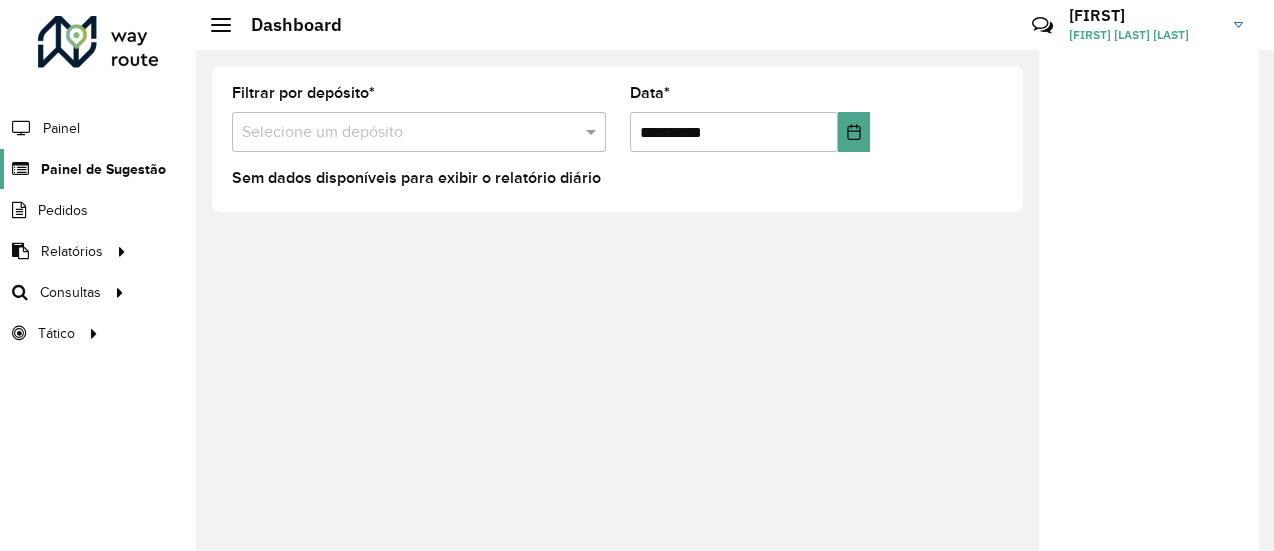 click on "Painel de Sugestão" 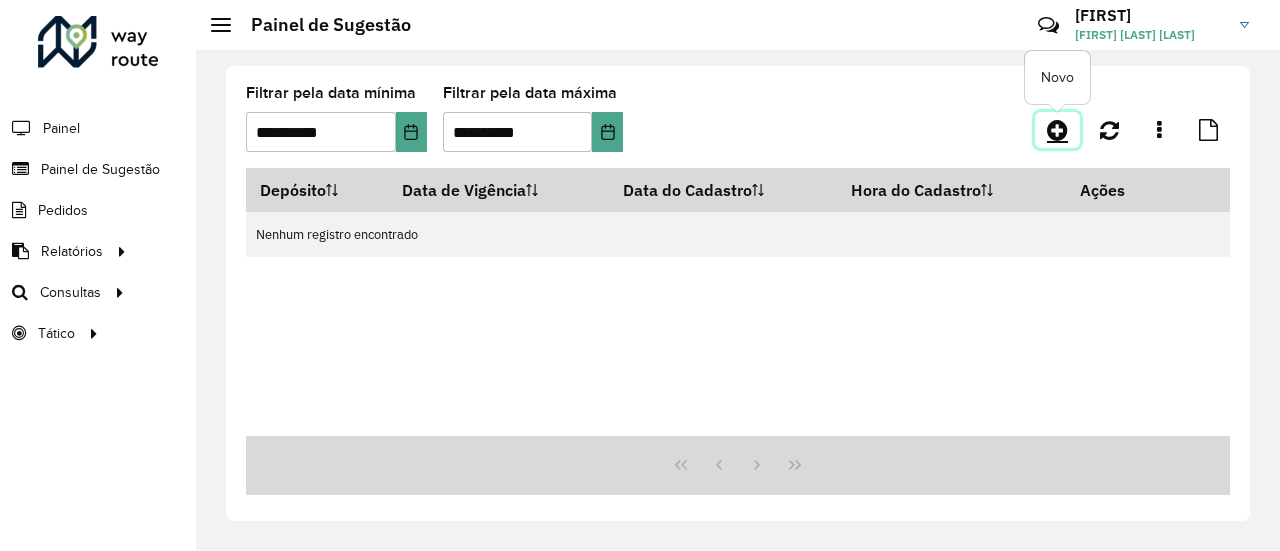 click 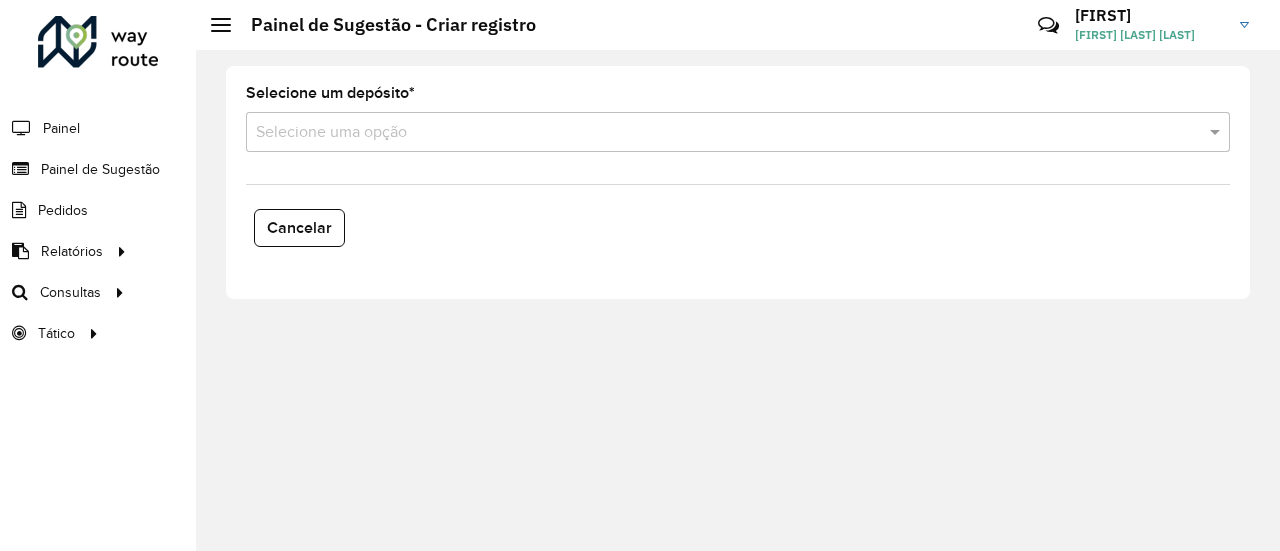 click at bounding box center (718, 133) 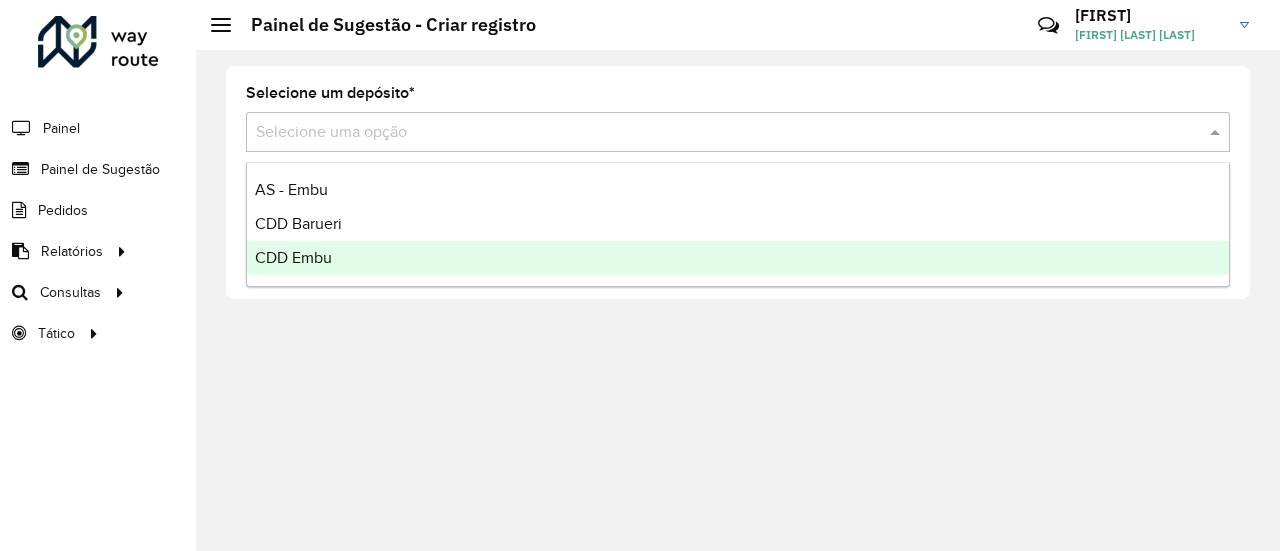 click on "CDD Embu" at bounding box center (293, 257) 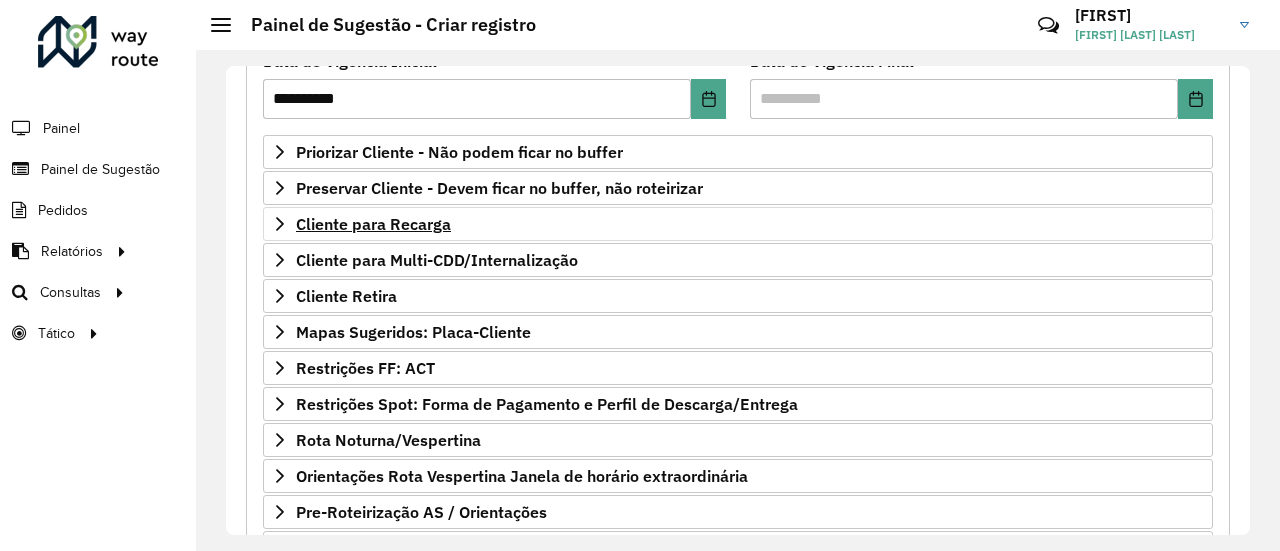 scroll, scrollTop: 300, scrollLeft: 0, axis: vertical 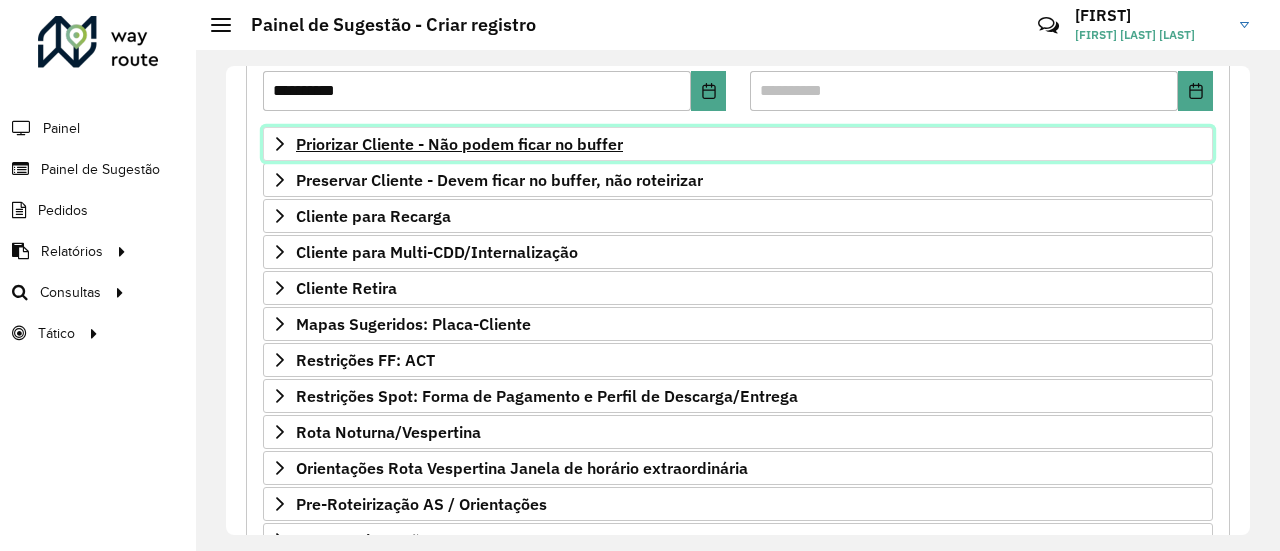 click on "Priorizar Cliente - Não podem ficar no buffer" at bounding box center [459, 144] 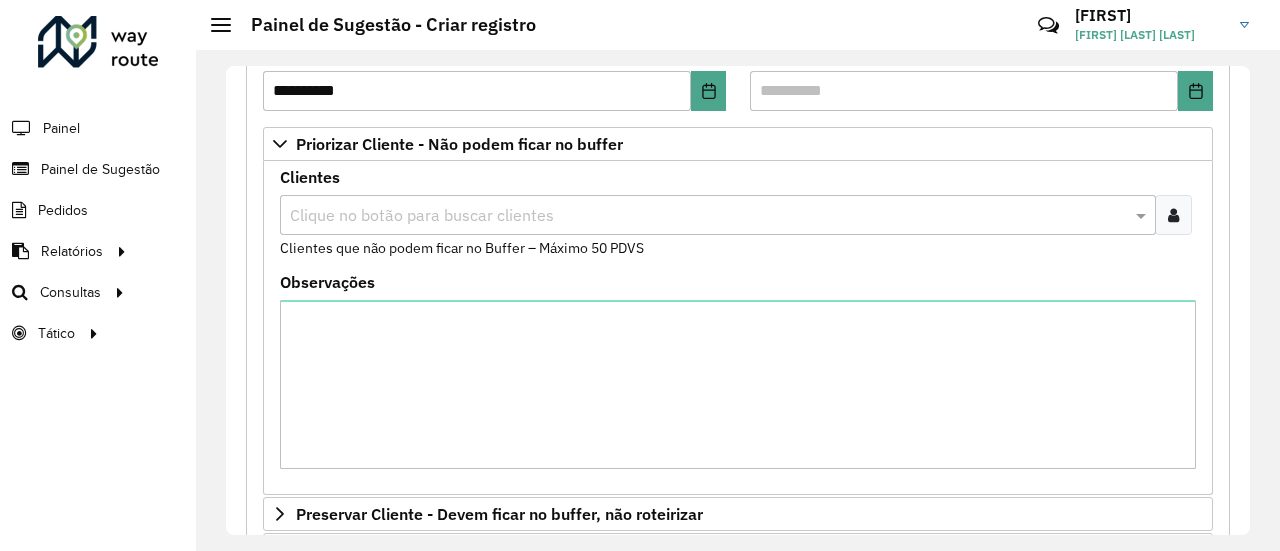 click at bounding box center (1173, 215) 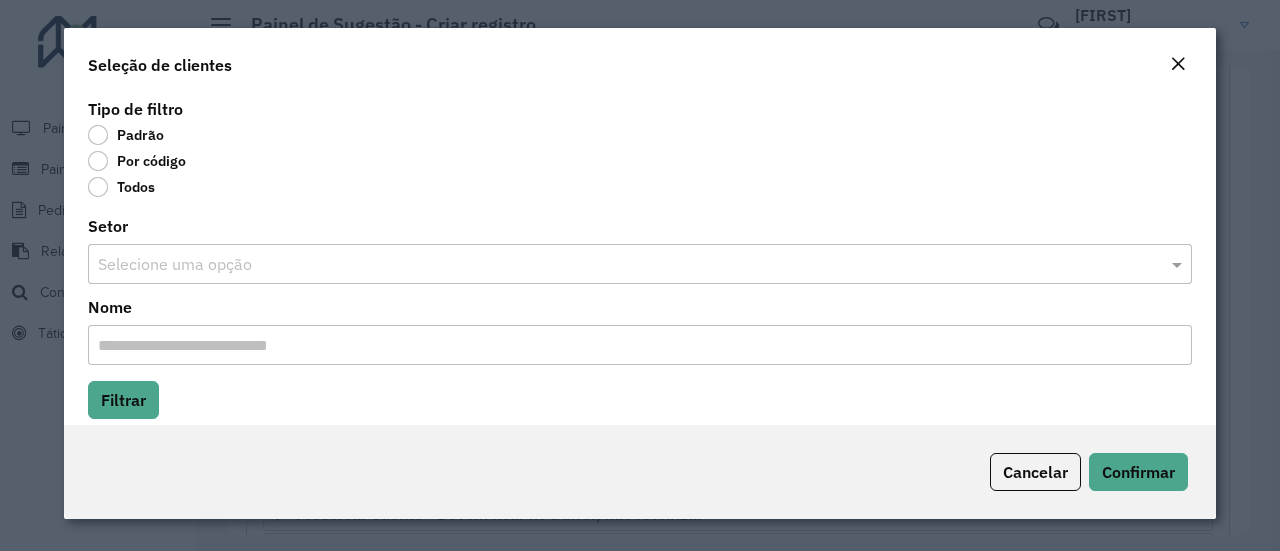 click on "Por código" 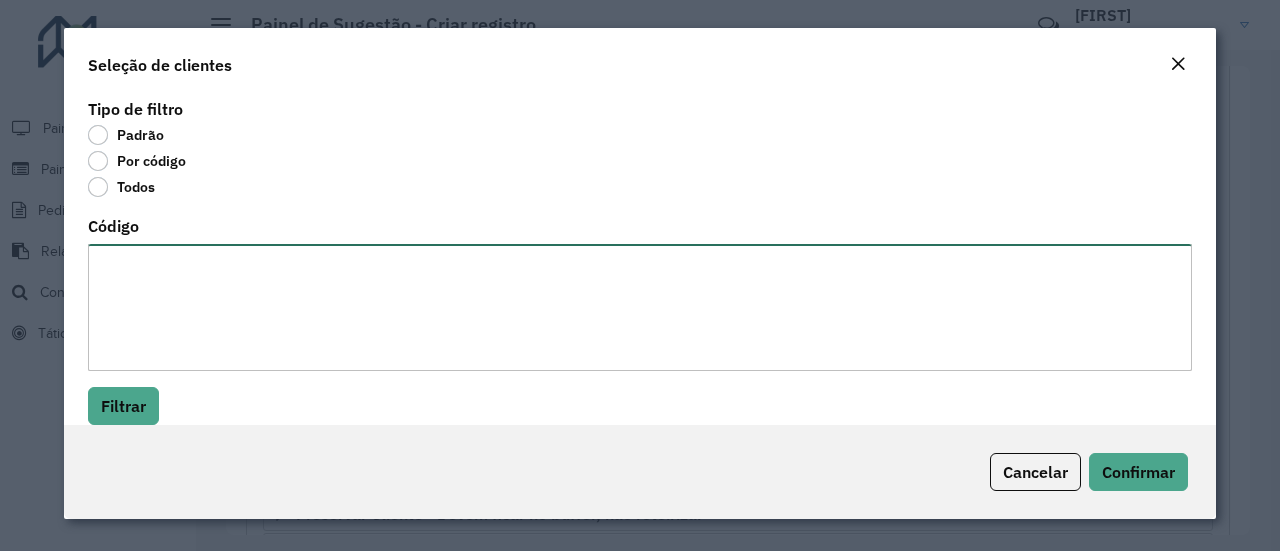 click on "Código" at bounding box center [640, 307] 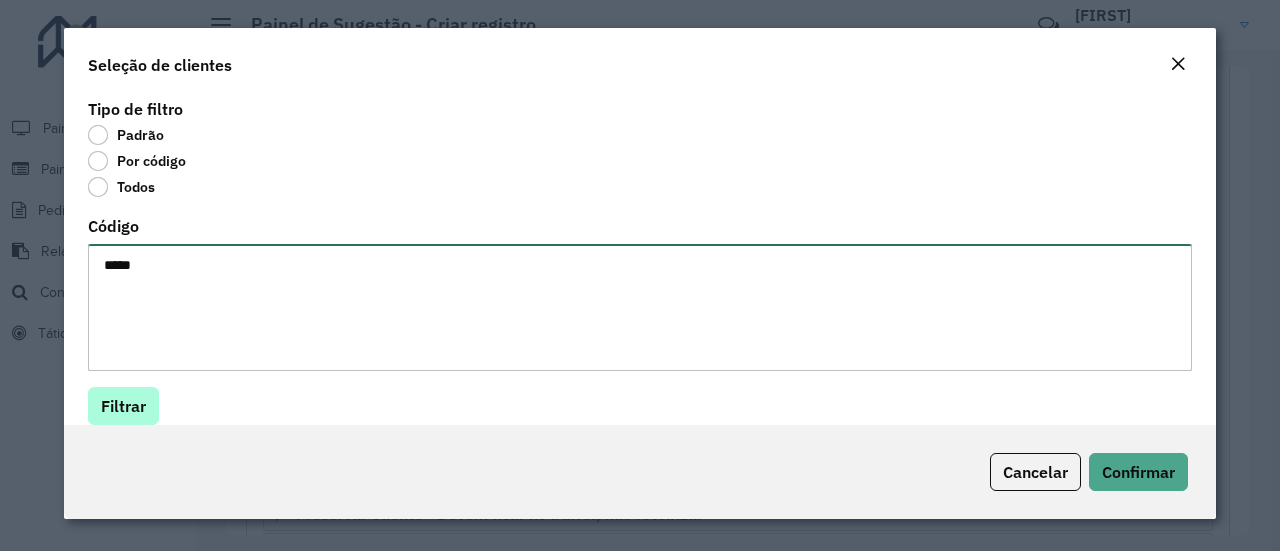 type on "*****" 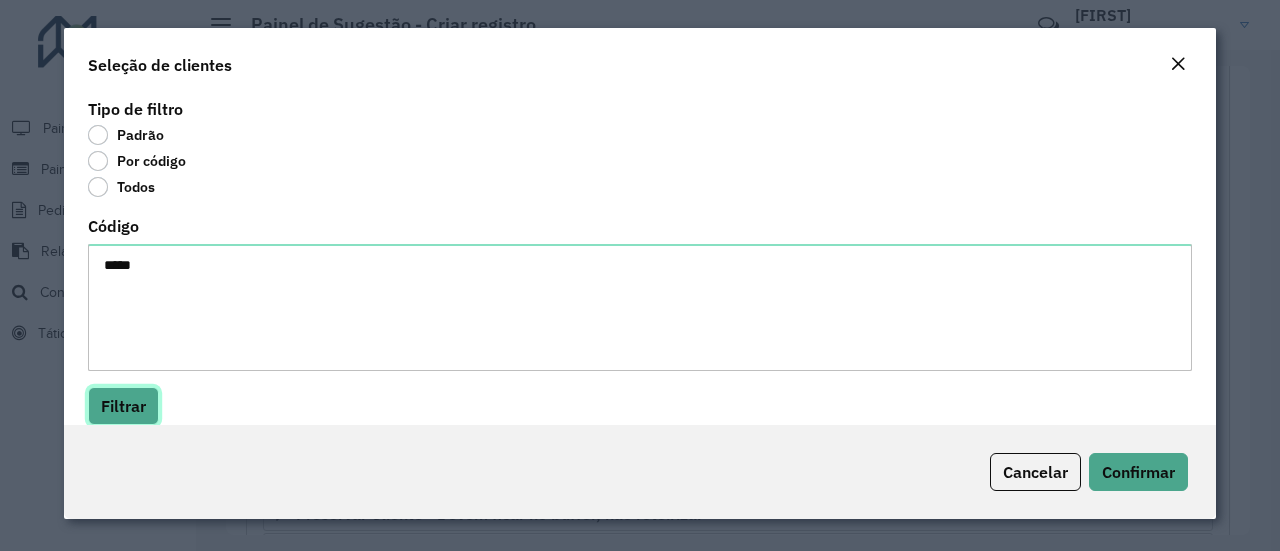 click on "Filtrar" 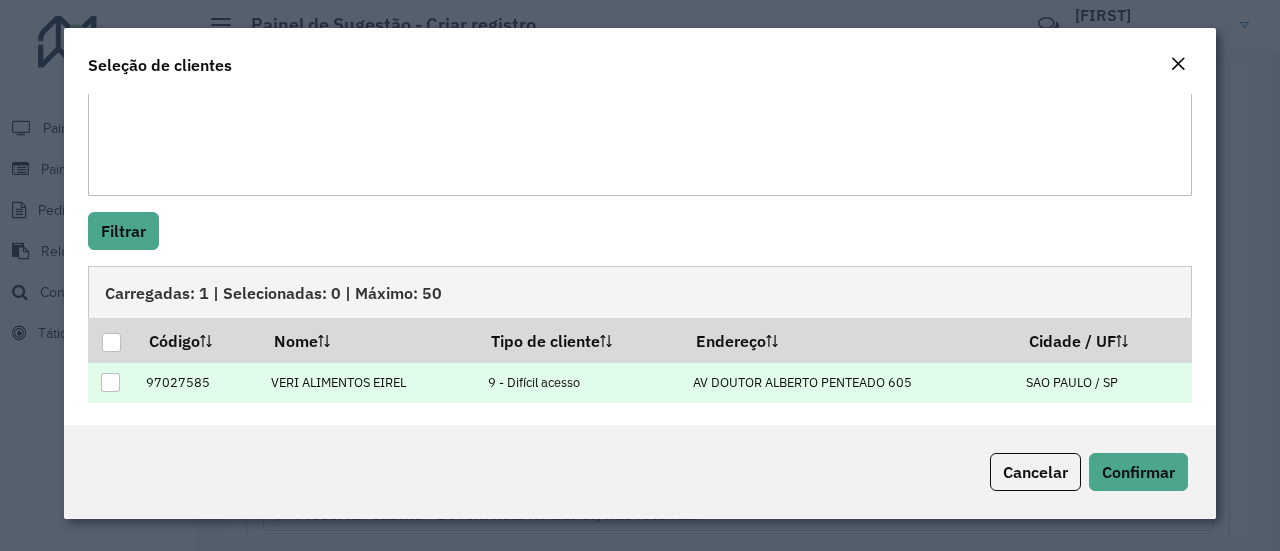 drag, startPoint x: 208, startPoint y: 378, endPoint x: 168, endPoint y: 385, distance: 40.60788 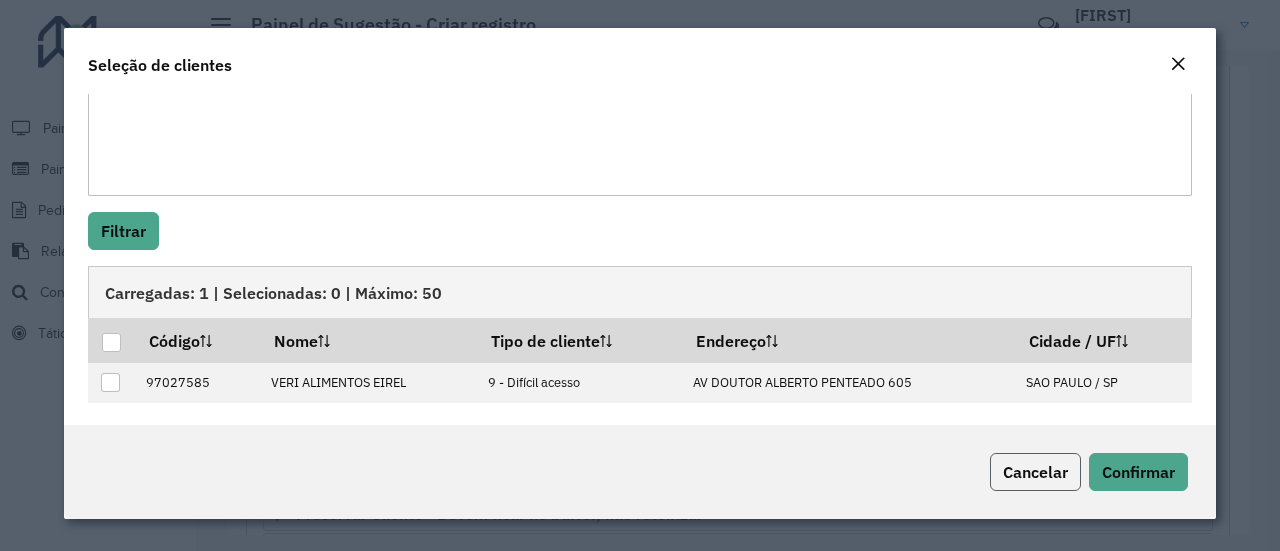 click on "Cancelar" 